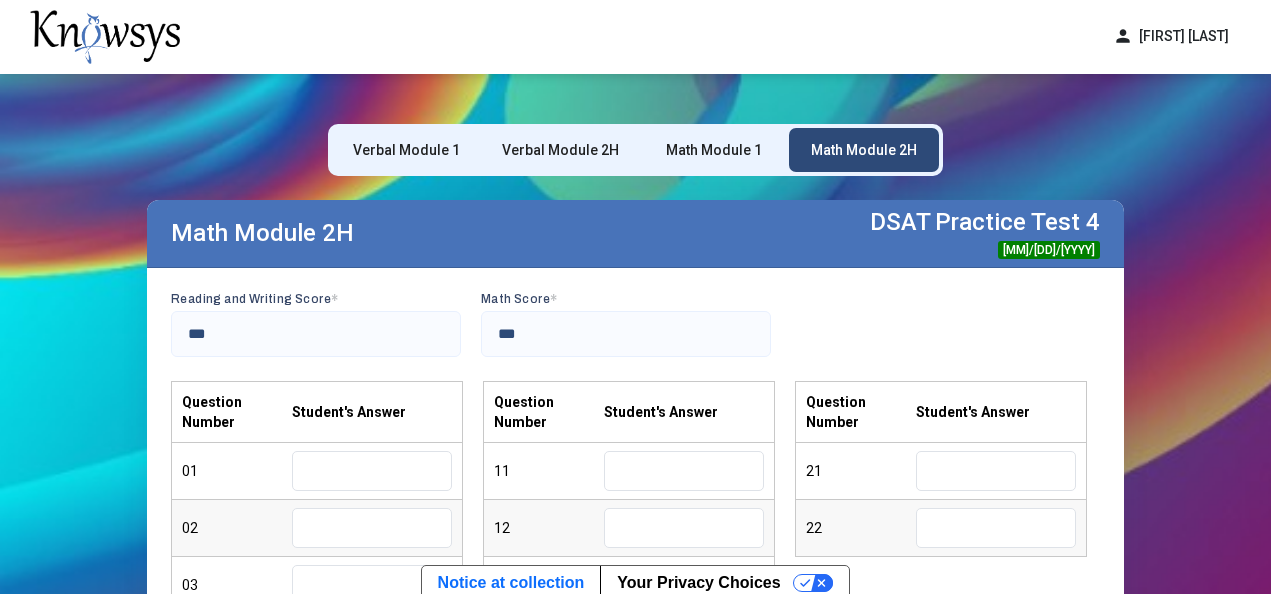 scroll, scrollTop: 0, scrollLeft: 0, axis: both 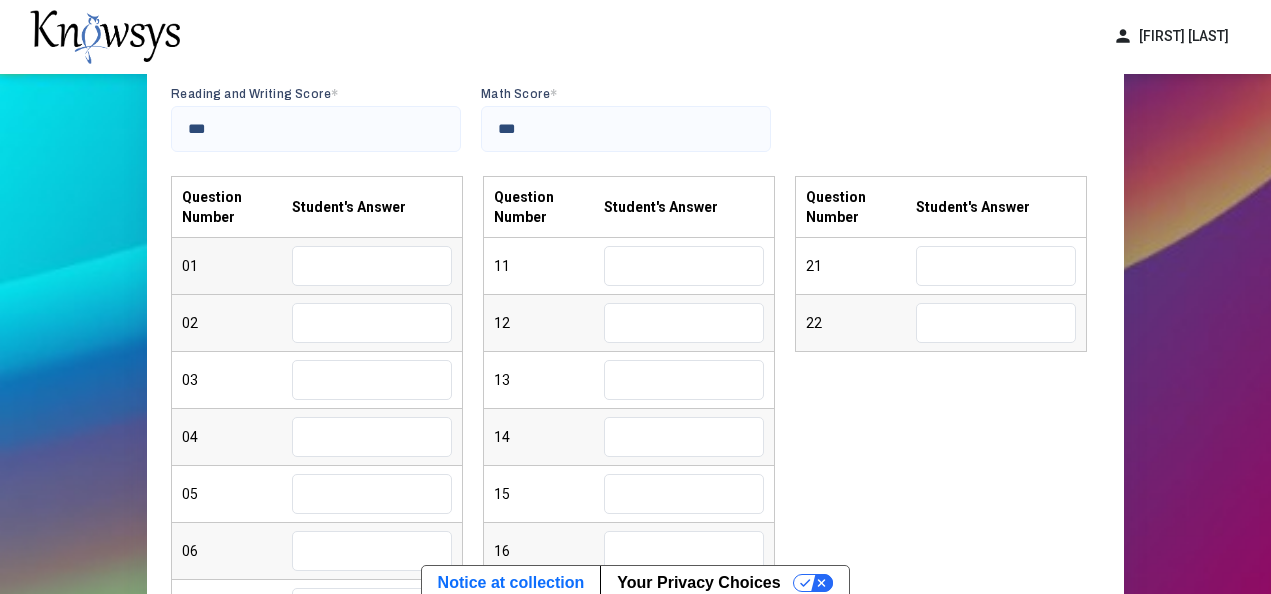 click at bounding box center (372, 266) 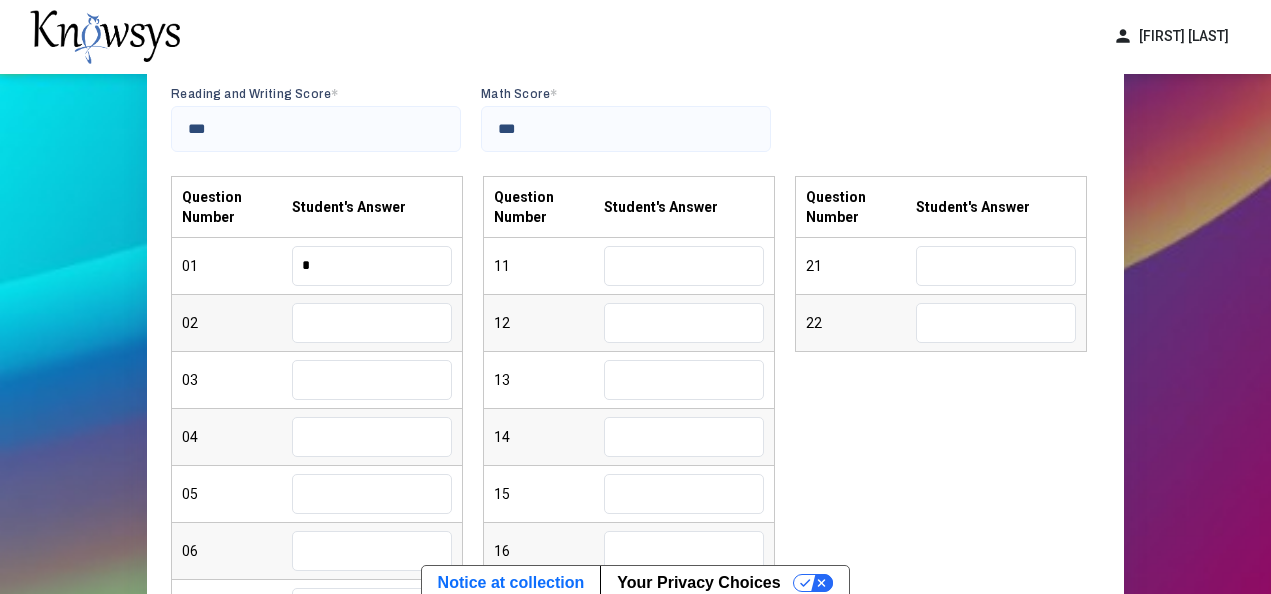 type on "*" 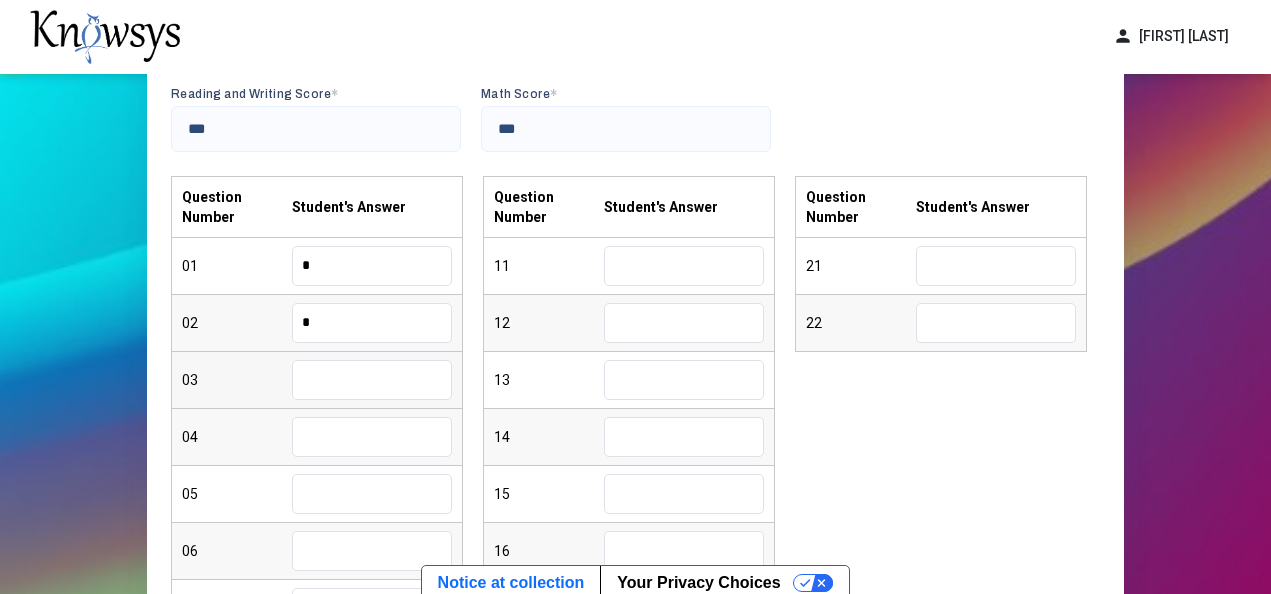 type on "*" 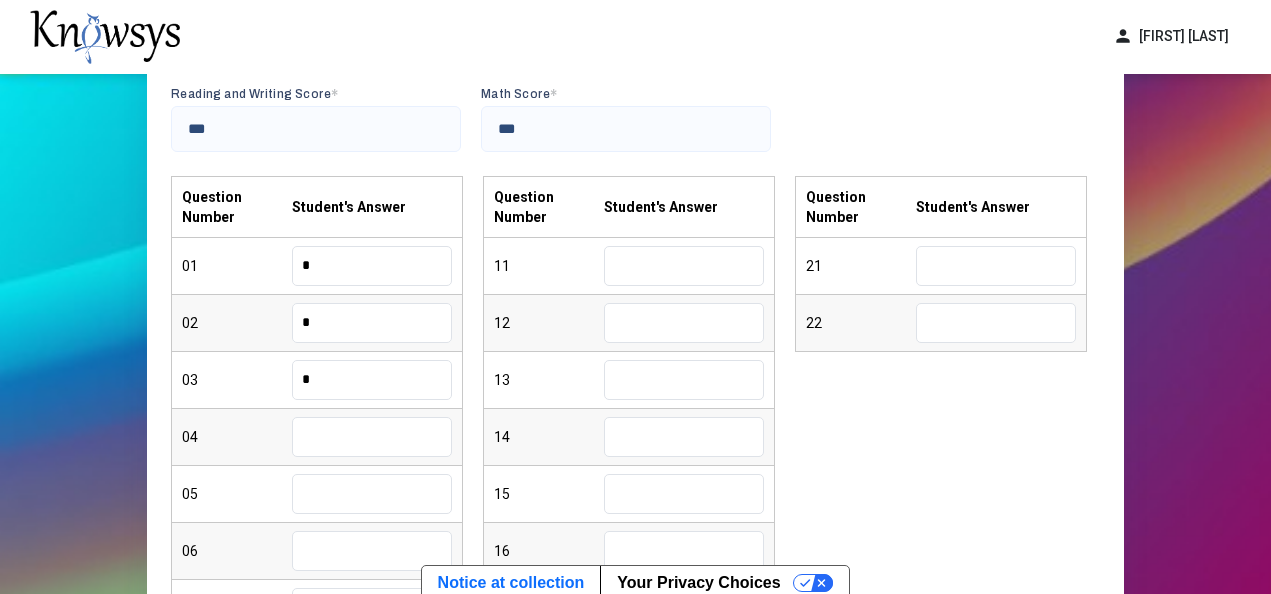 type on "*" 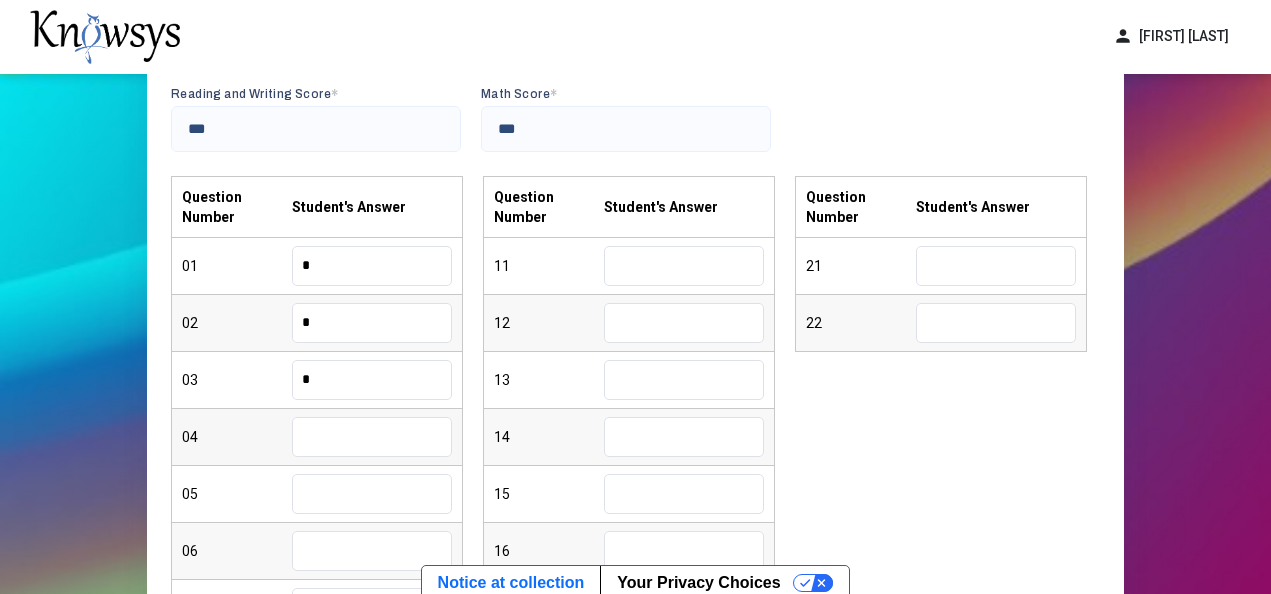 click at bounding box center (372, 437) 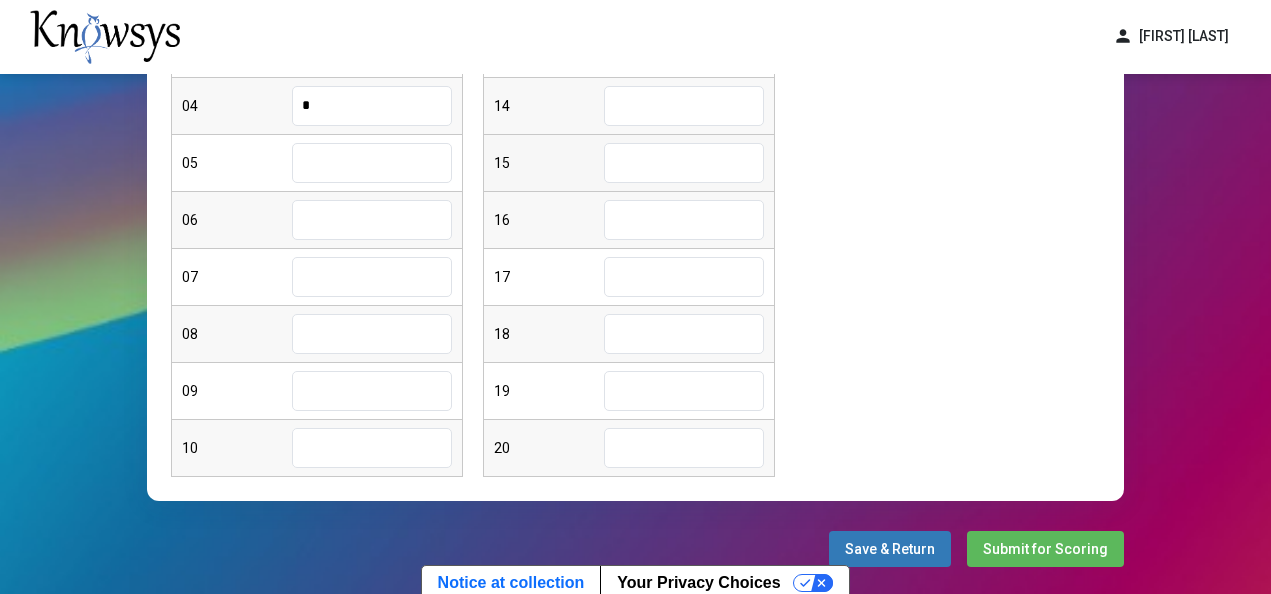 scroll, scrollTop: 505, scrollLeft: 0, axis: vertical 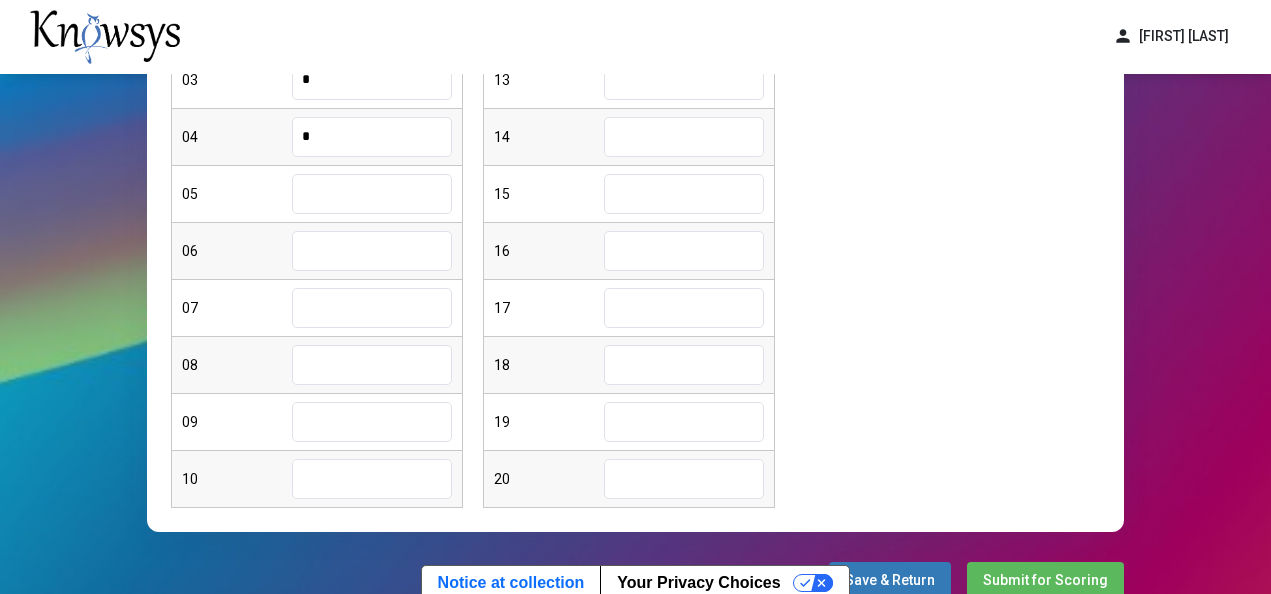 type on "*" 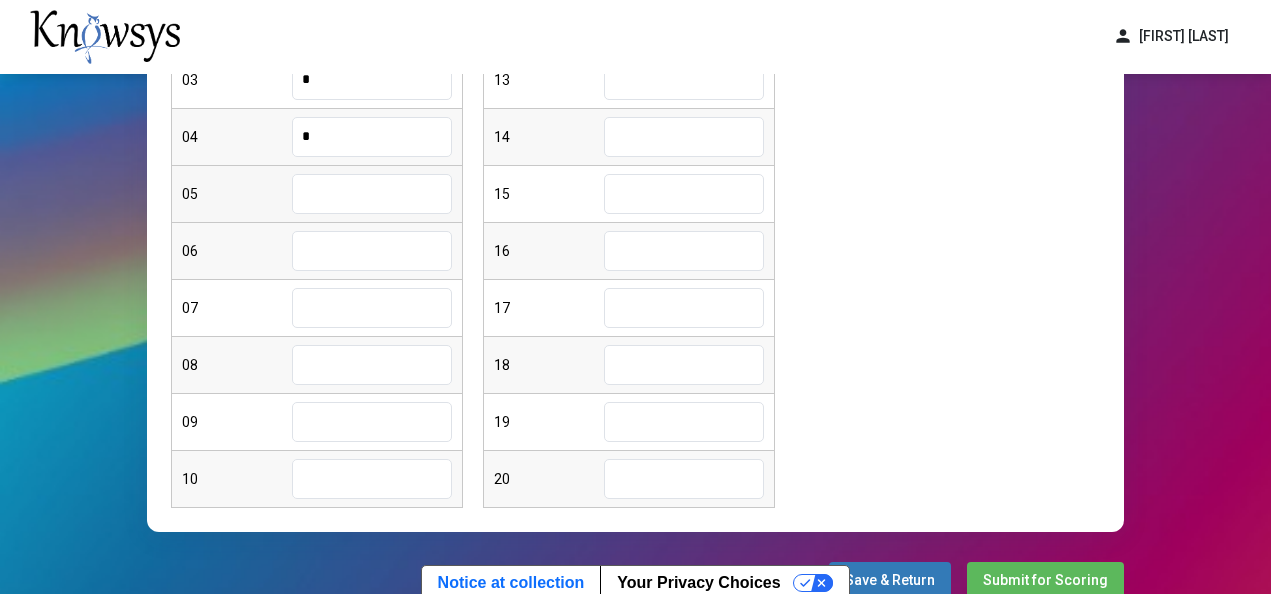 click at bounding box center (372, 194) 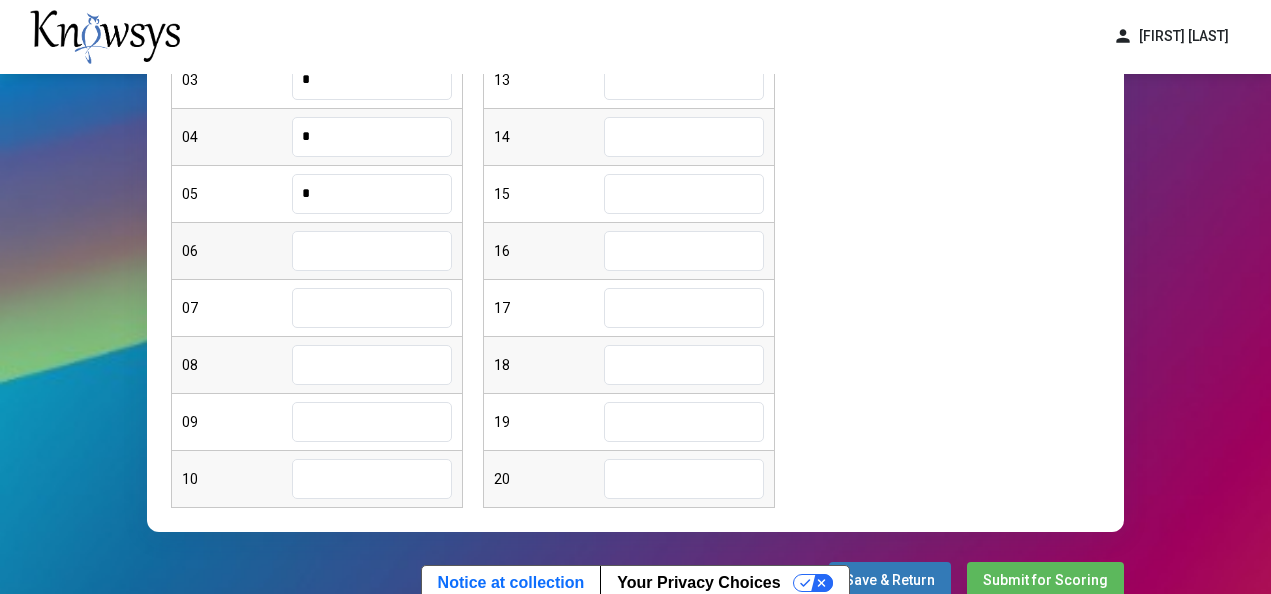 type on "*" 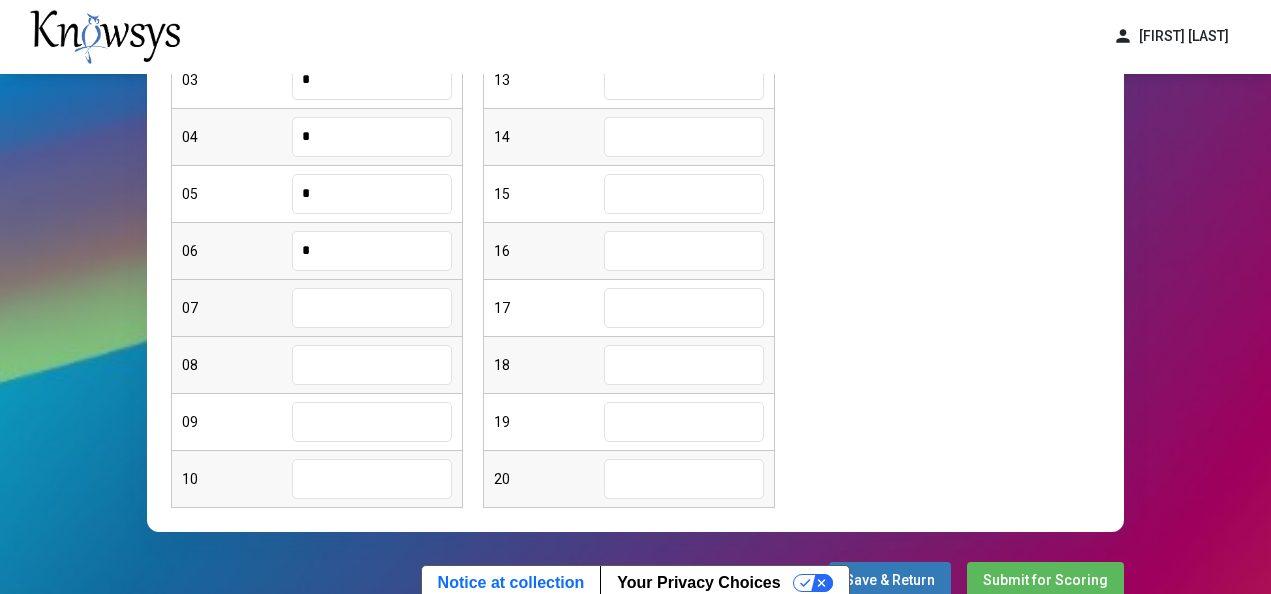 type on "*" 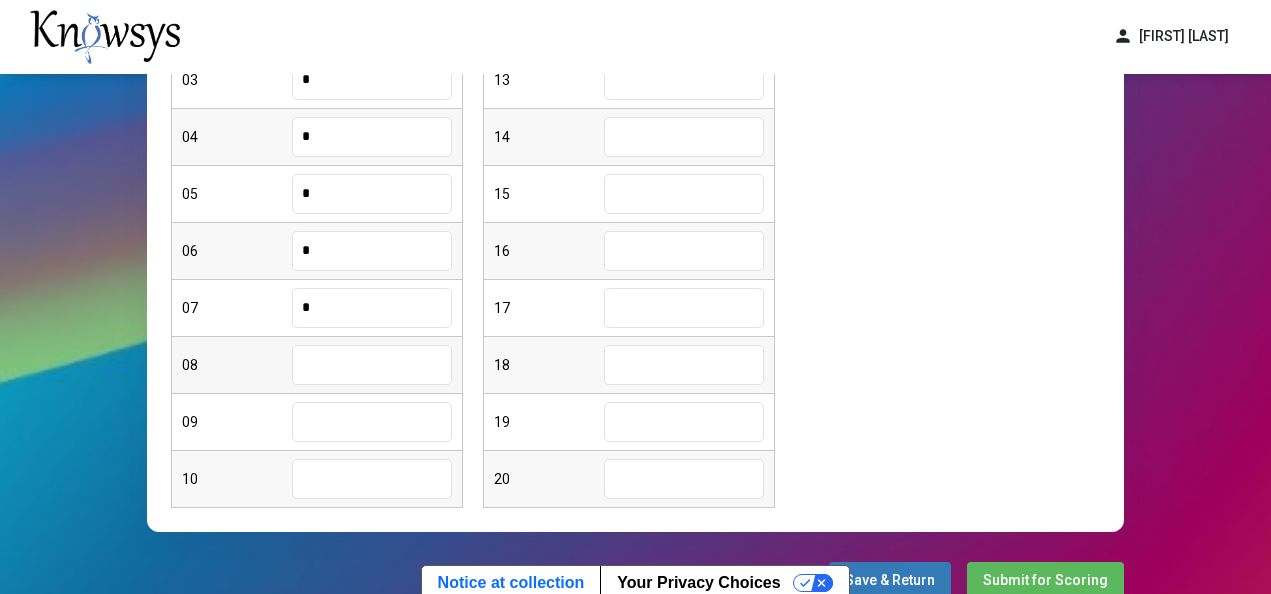 type on "*" 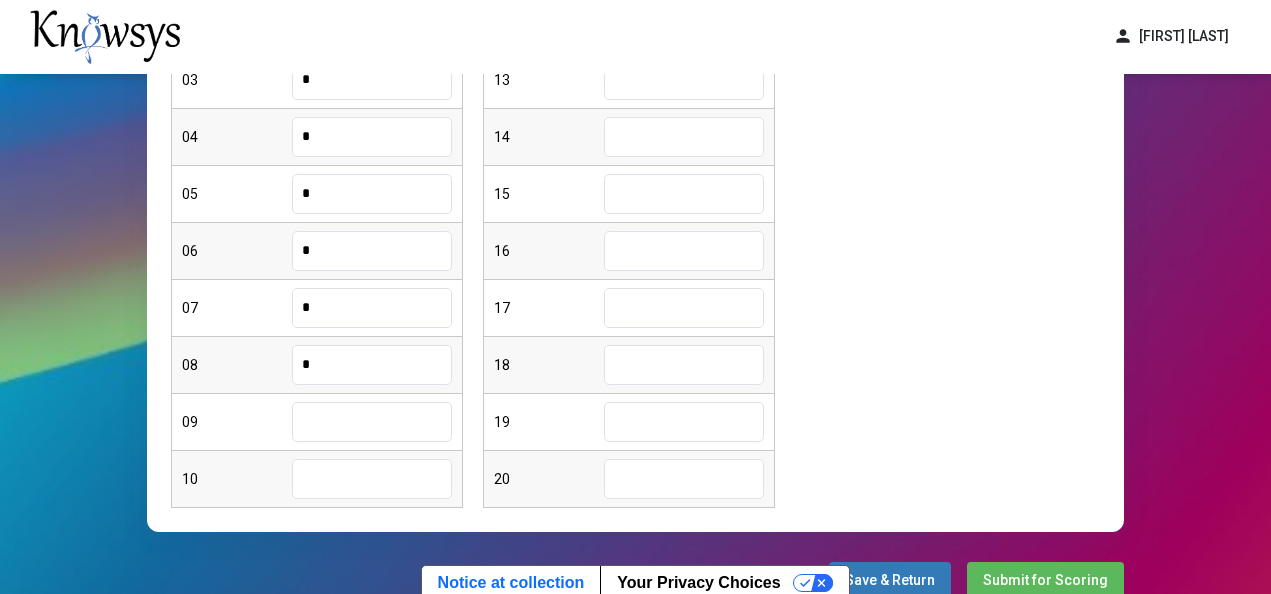 type on "*" 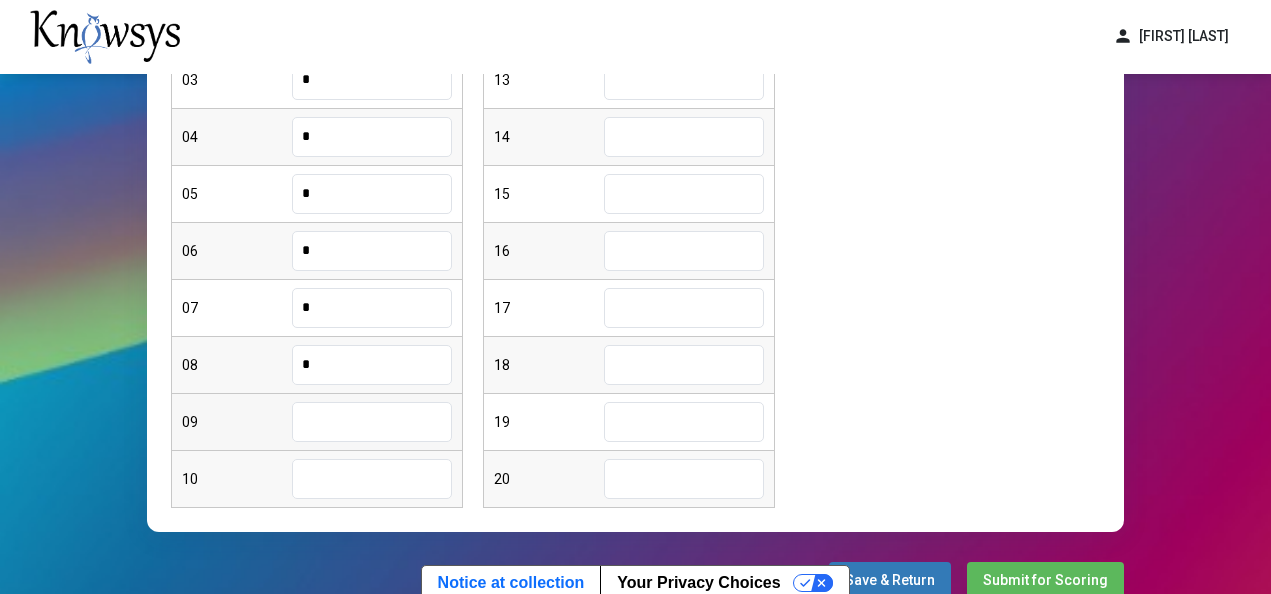 click on "09" at bounding box center [317, 422] 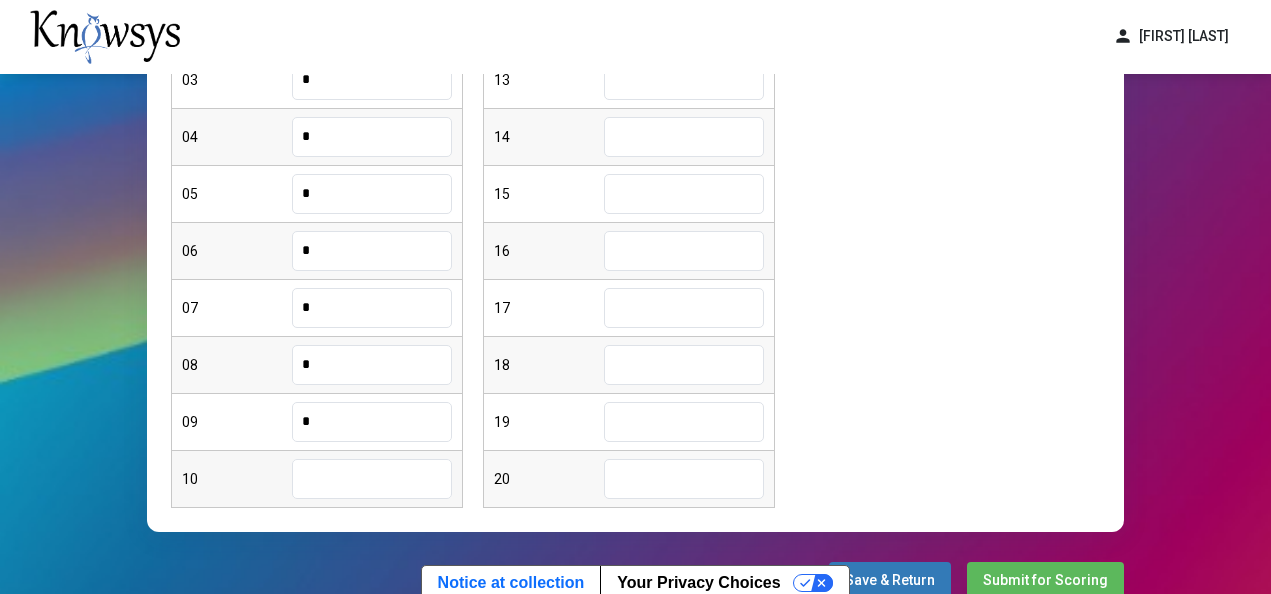 type on "*" 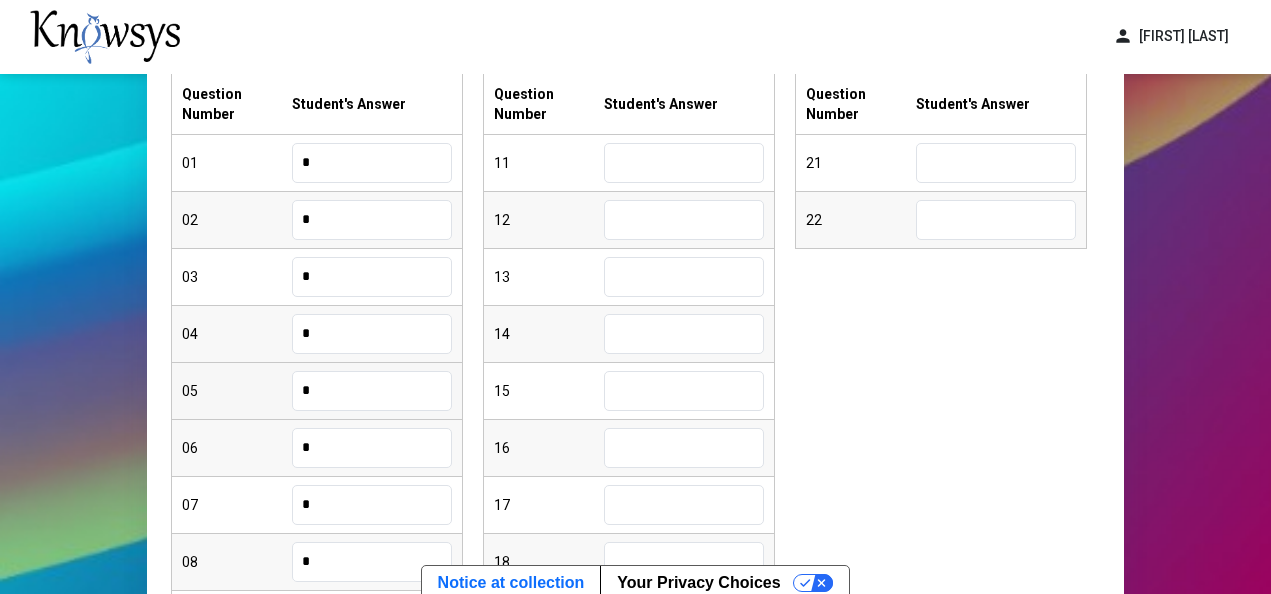 scroll, scrollTop: 305, scrollLeft: 0, axis: vertical 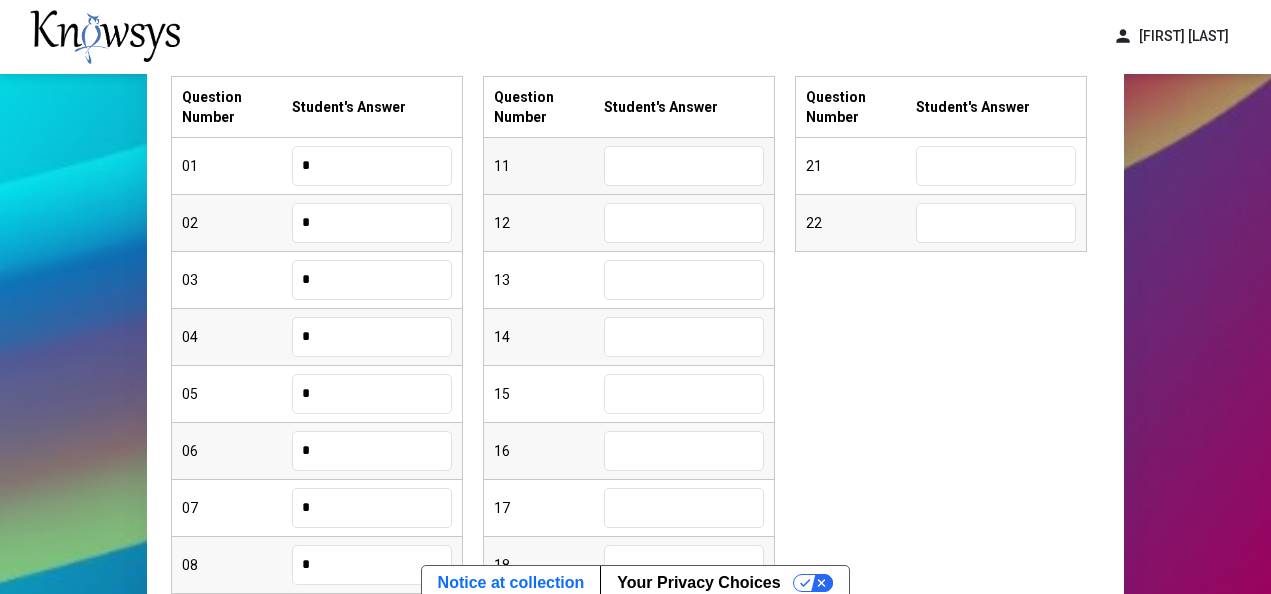 type on "*" 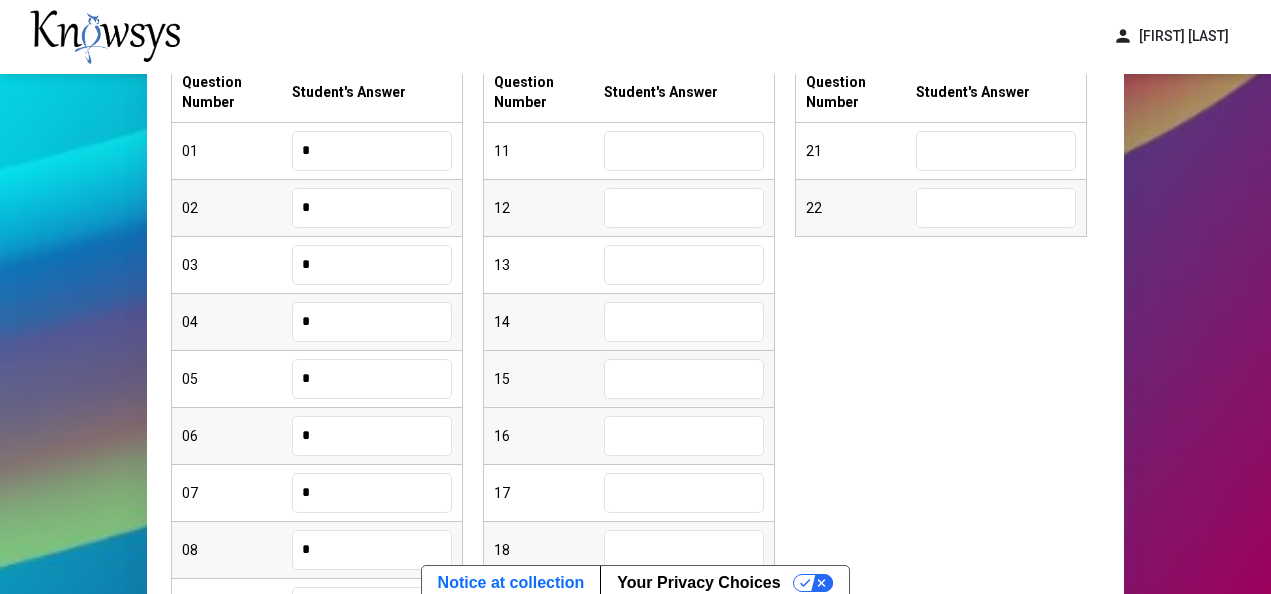 scroll, scrollTop: 305, scrollLeft: 0, axis: vertical 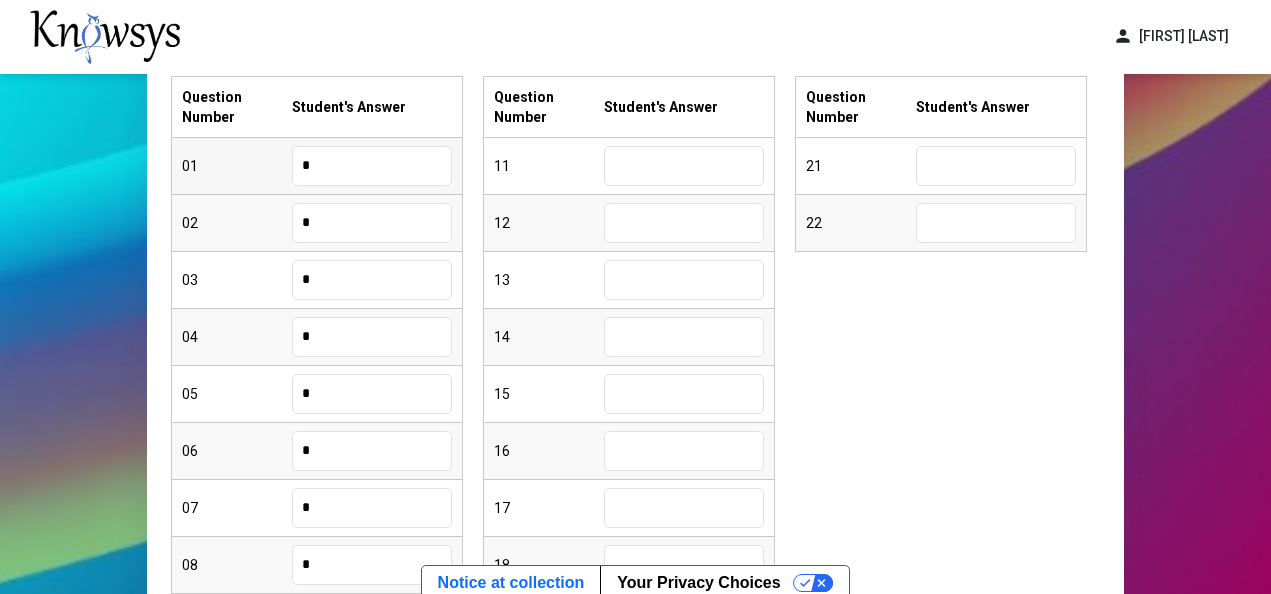 click on "*" at bounding box center (372, 166) 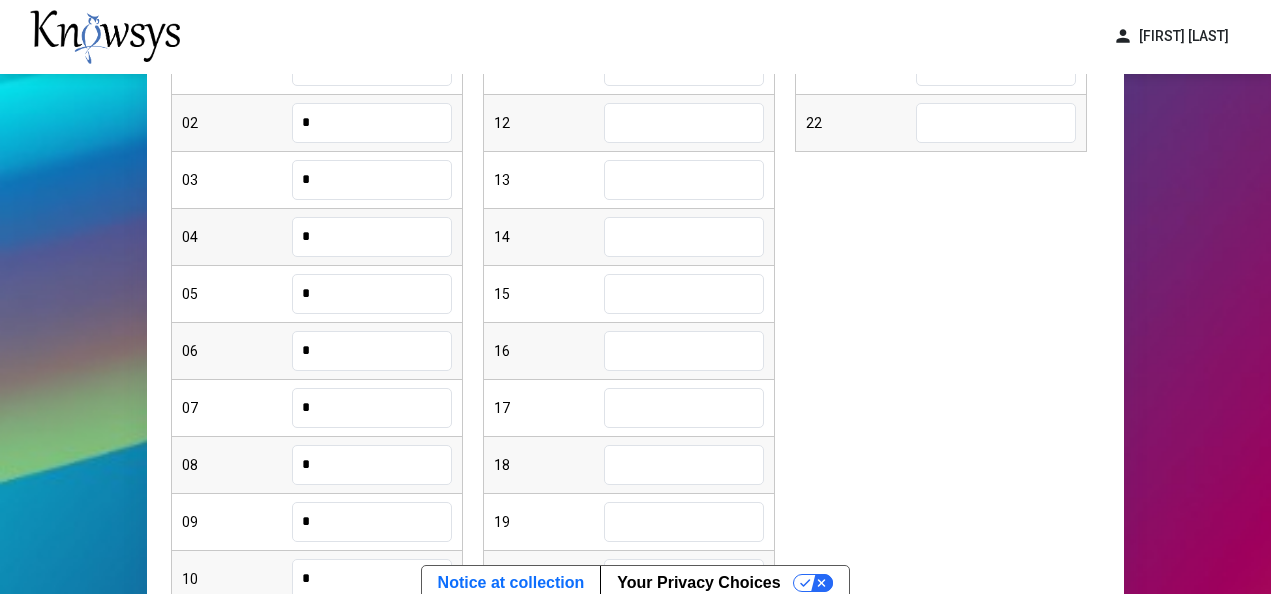 scroll, scrollTop: 405, scrollLeft: 0, axis: vertical 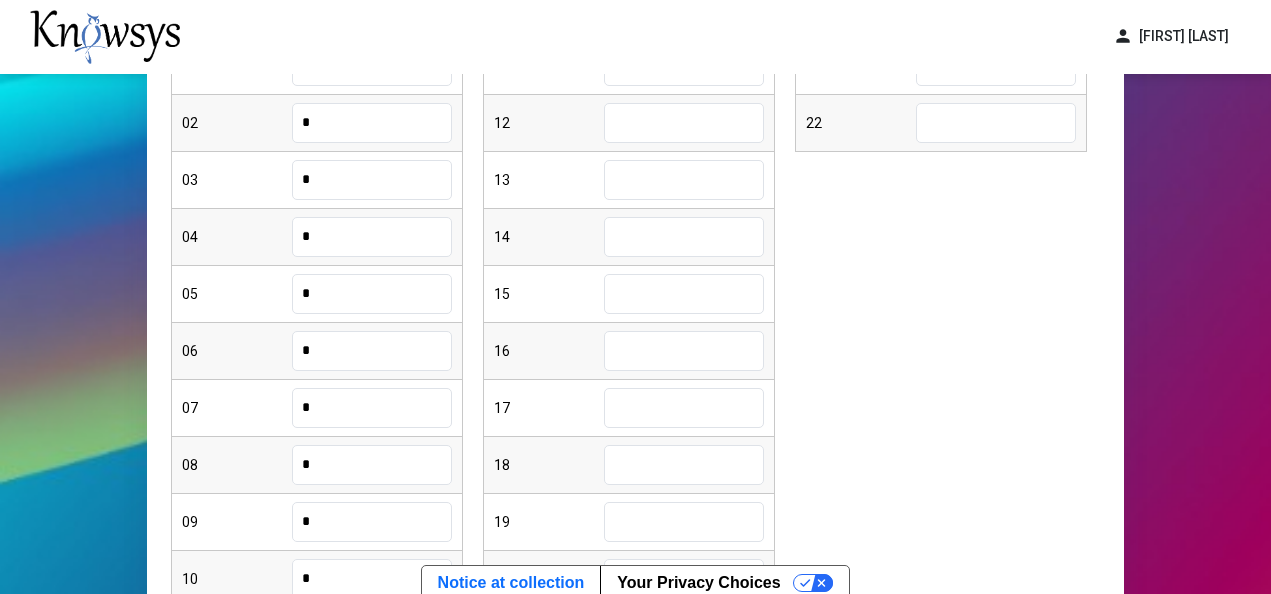 type on "*" 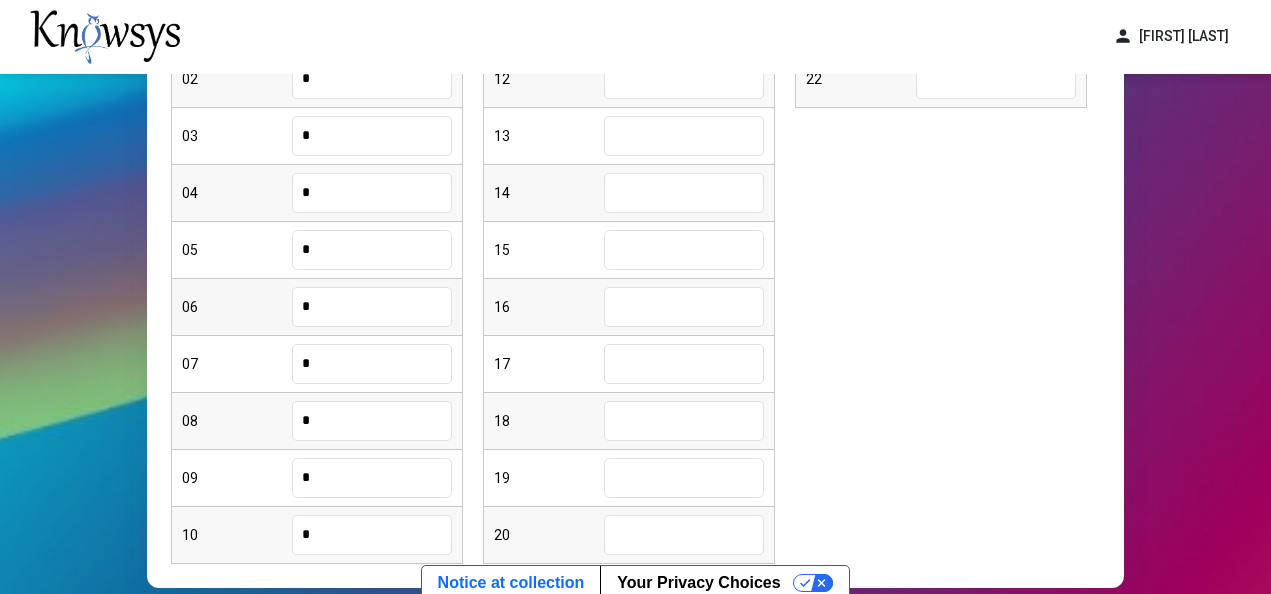 scroll, scrollTop: 505, scrollLeft: 0, axis: vertical 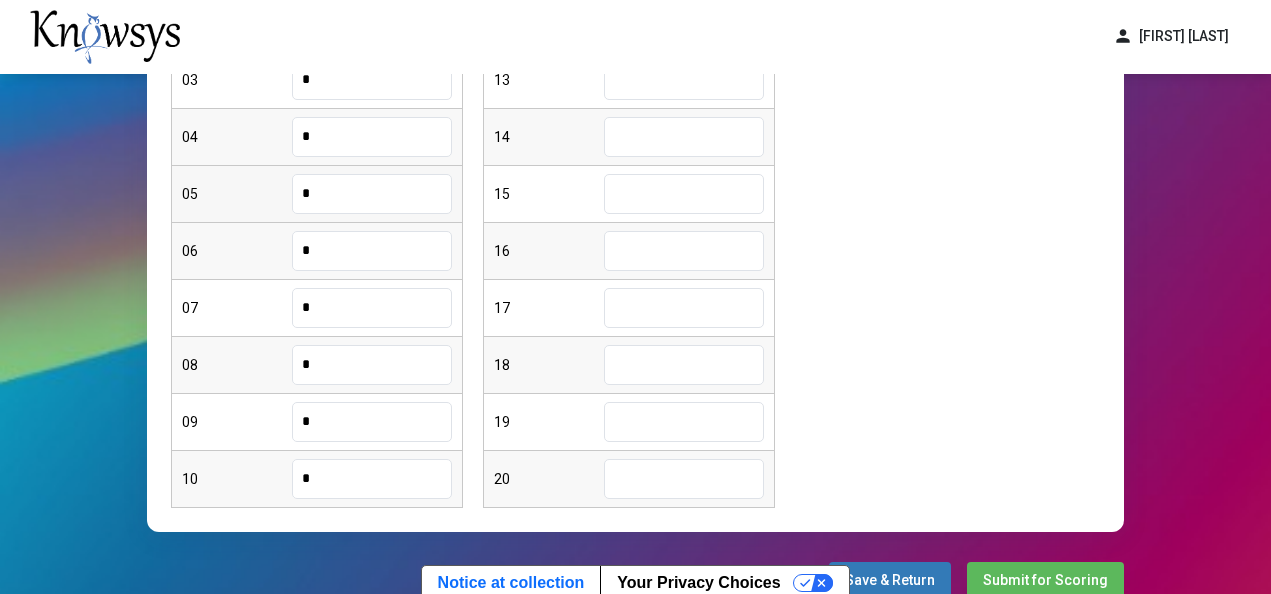 click on "*" at bounding box center [372, 194] 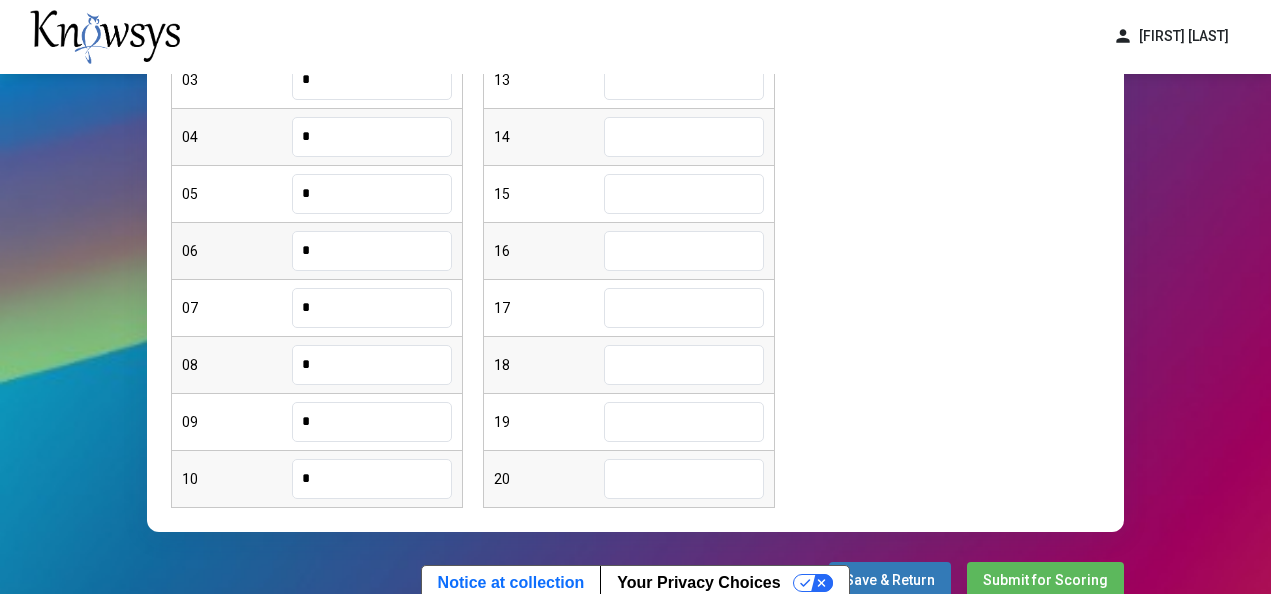 click on "06 *" at bounding box center (317, 251) 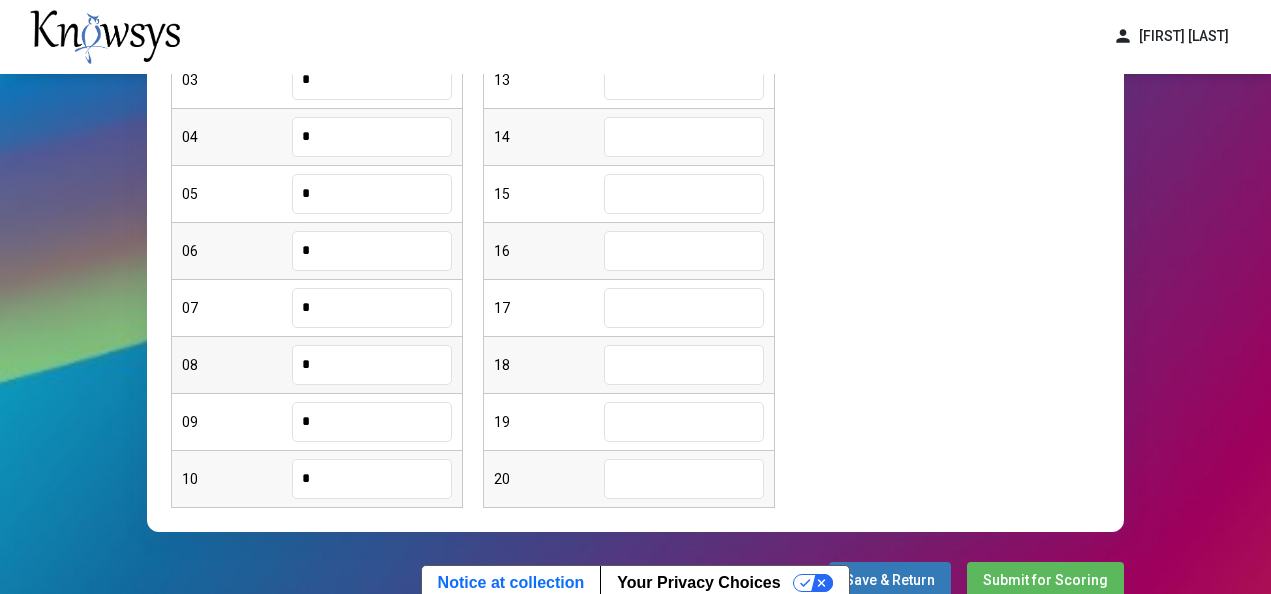 type on "*" 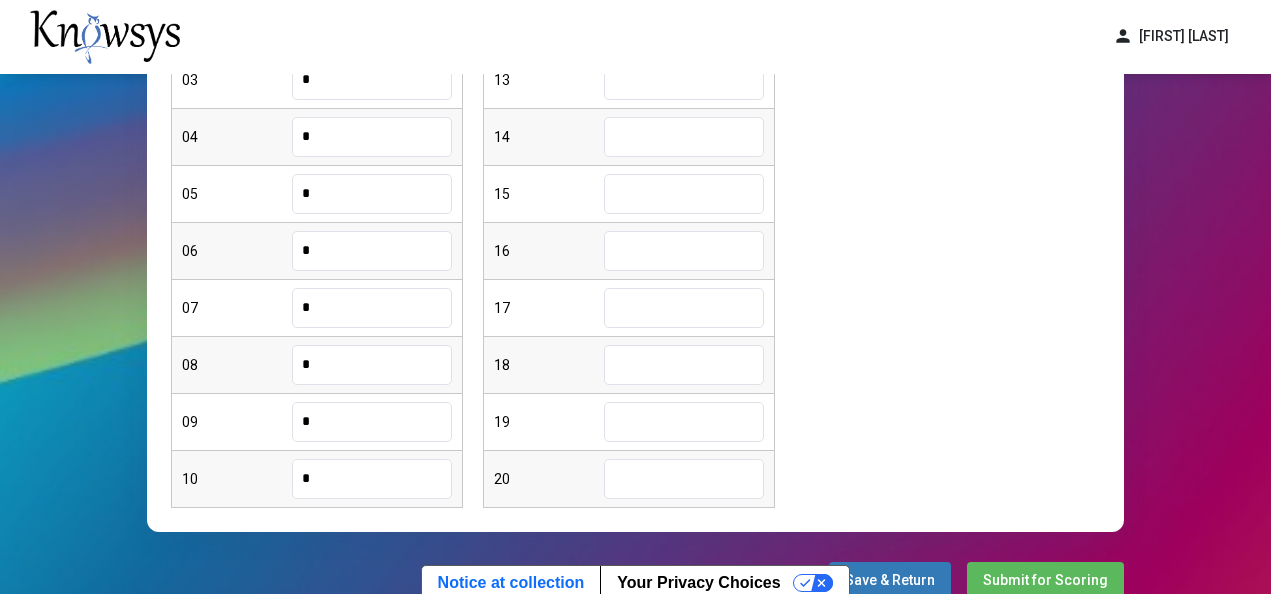 type on "*" 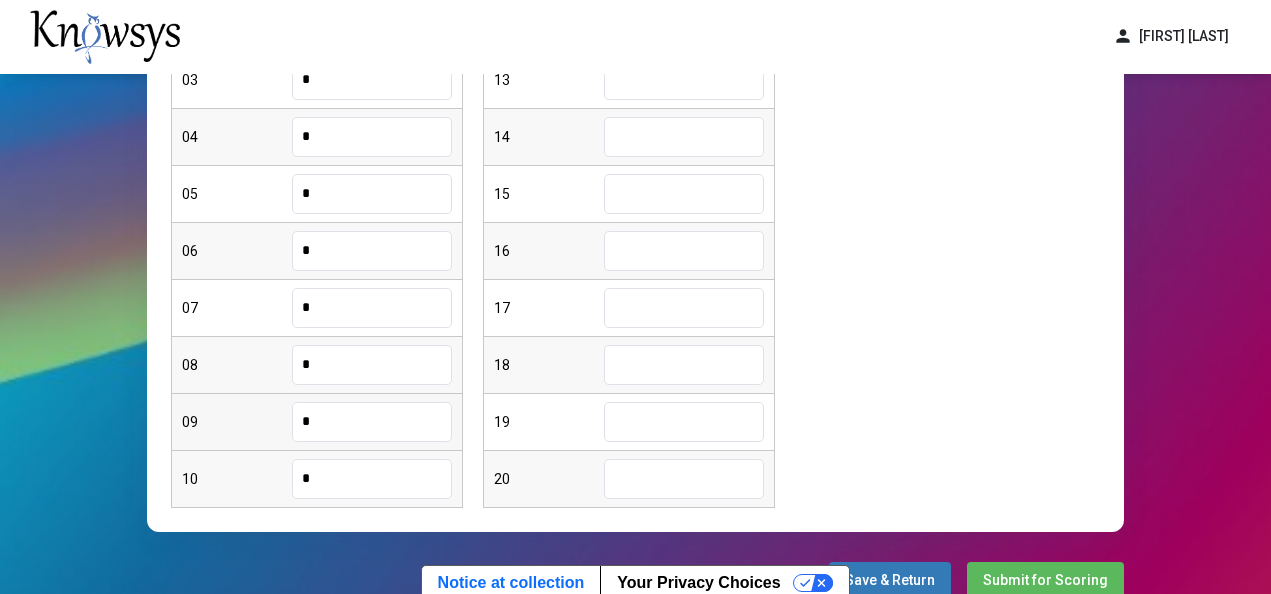 click on "*" at bounding box center (372, 422) 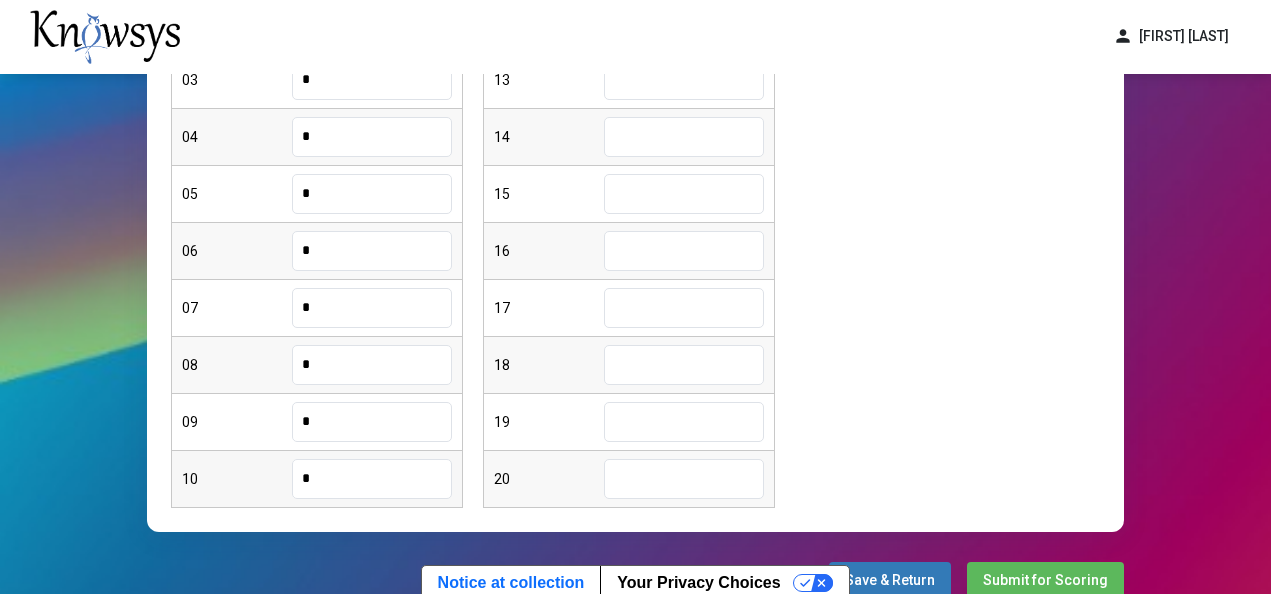 type on "*" 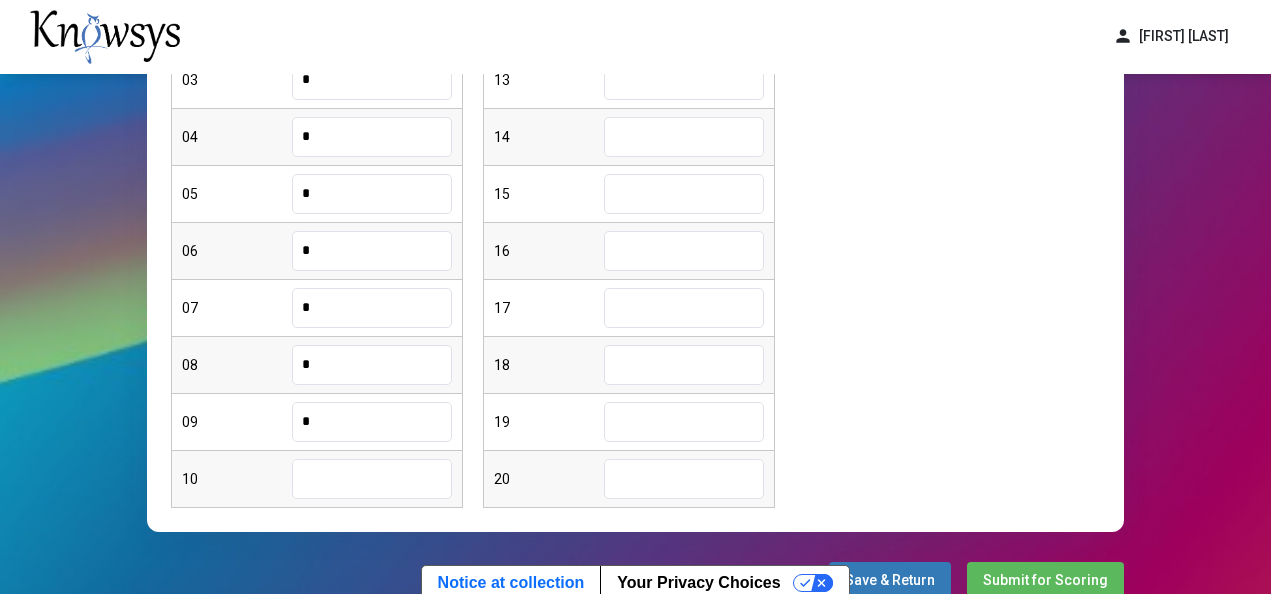 type 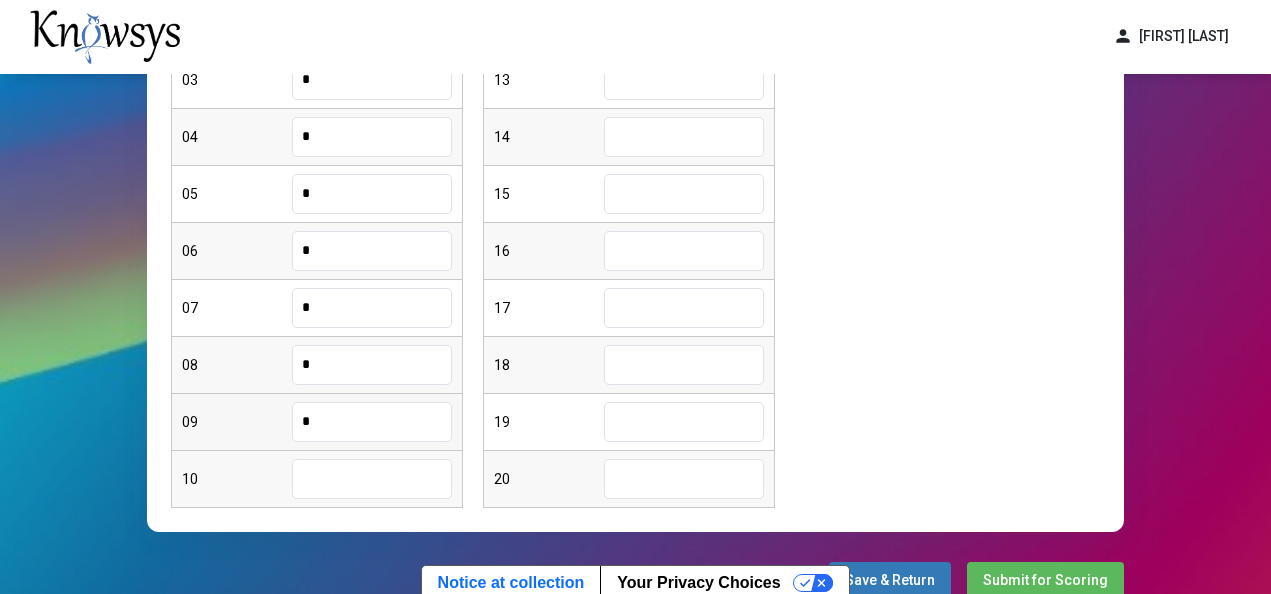 click on "*" at bounding box center (372, 422) 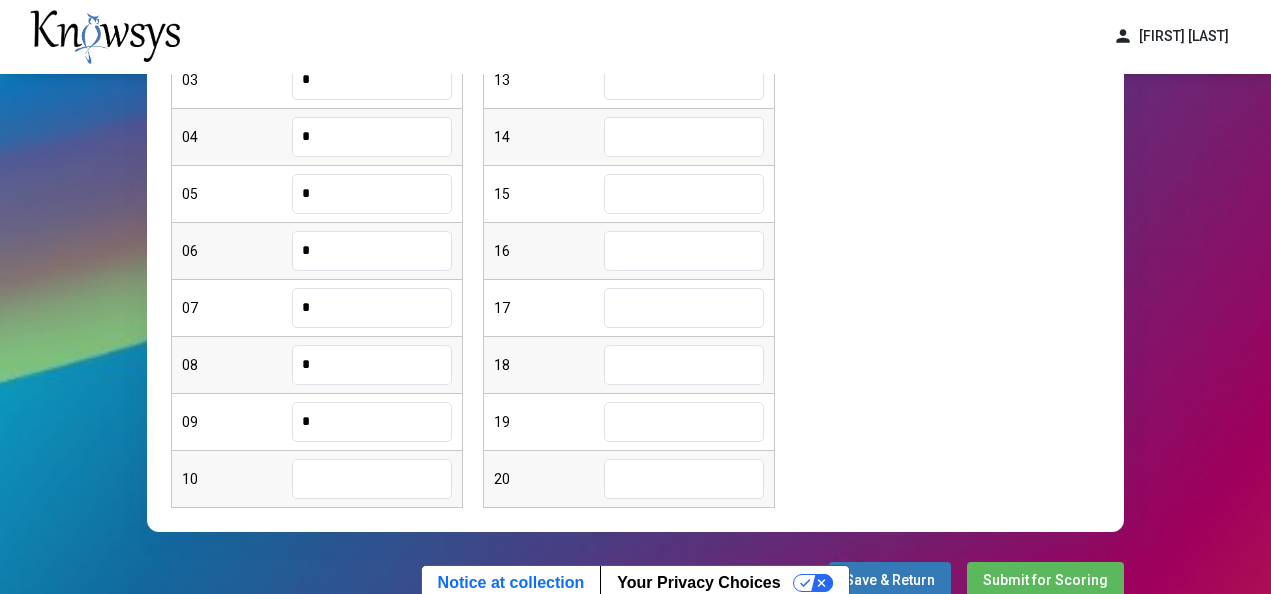 type on "*" 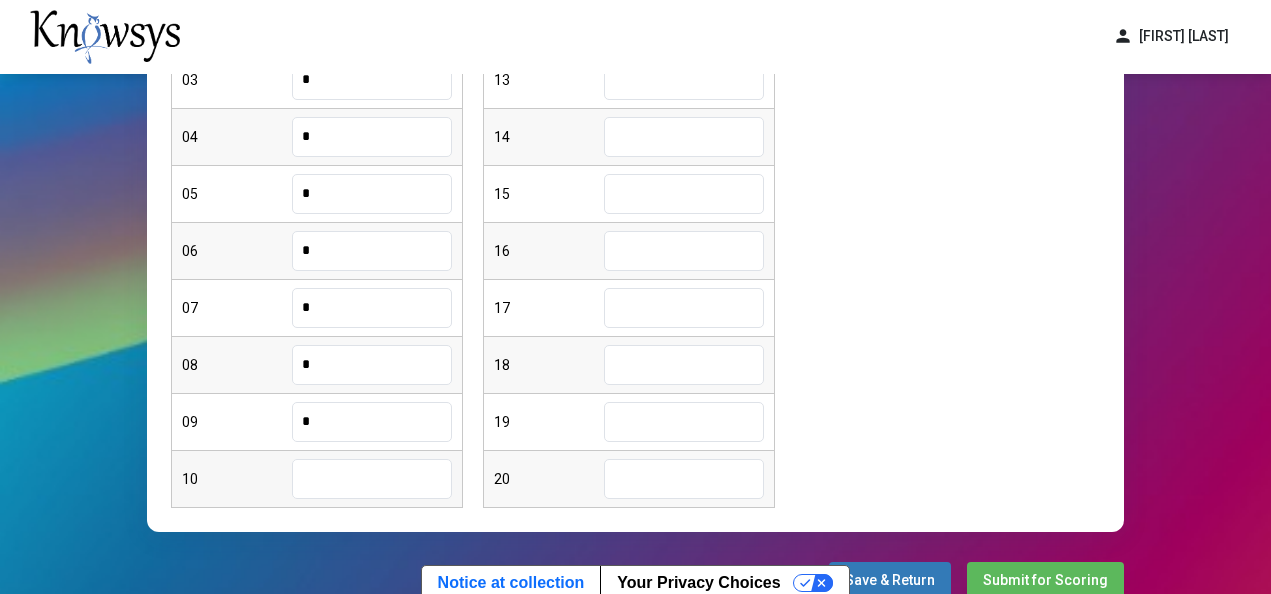 click at bounding box center [372, 479] 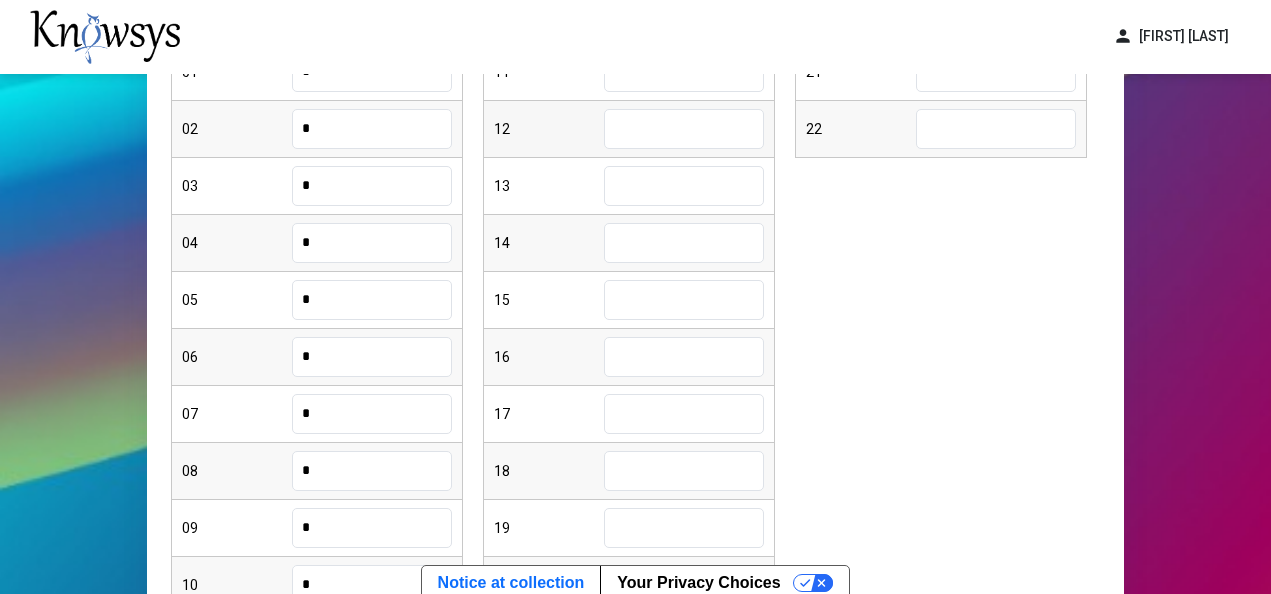 scroll, scrollTop: 305, scrollLeft: 0, axis: vertical 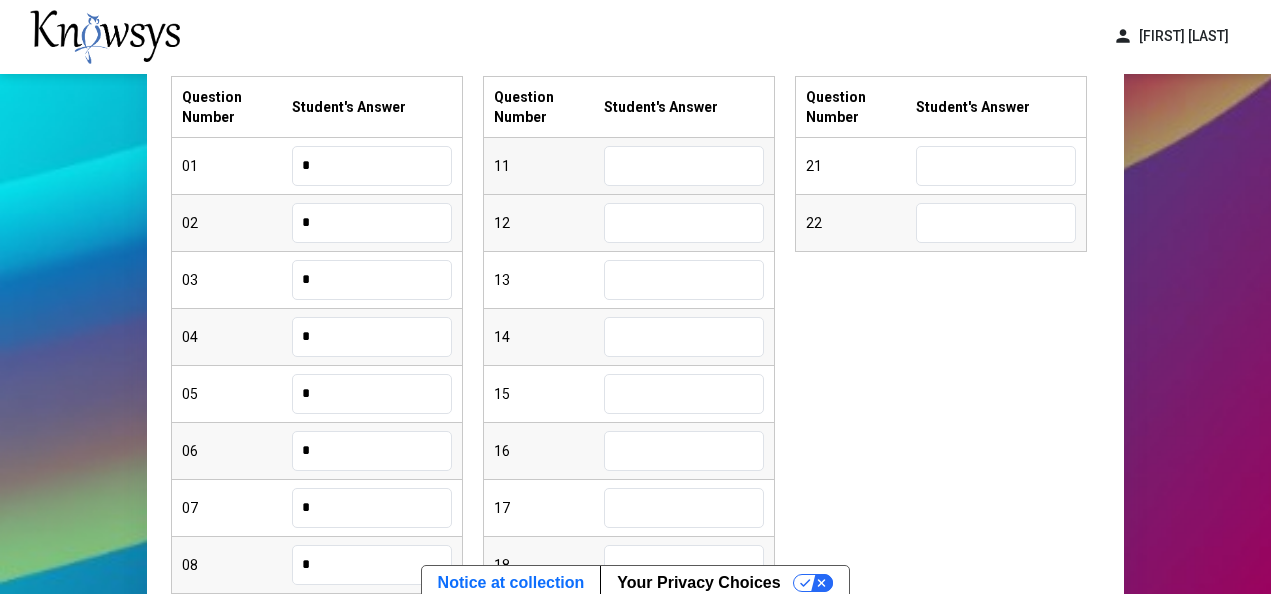 type on "*" 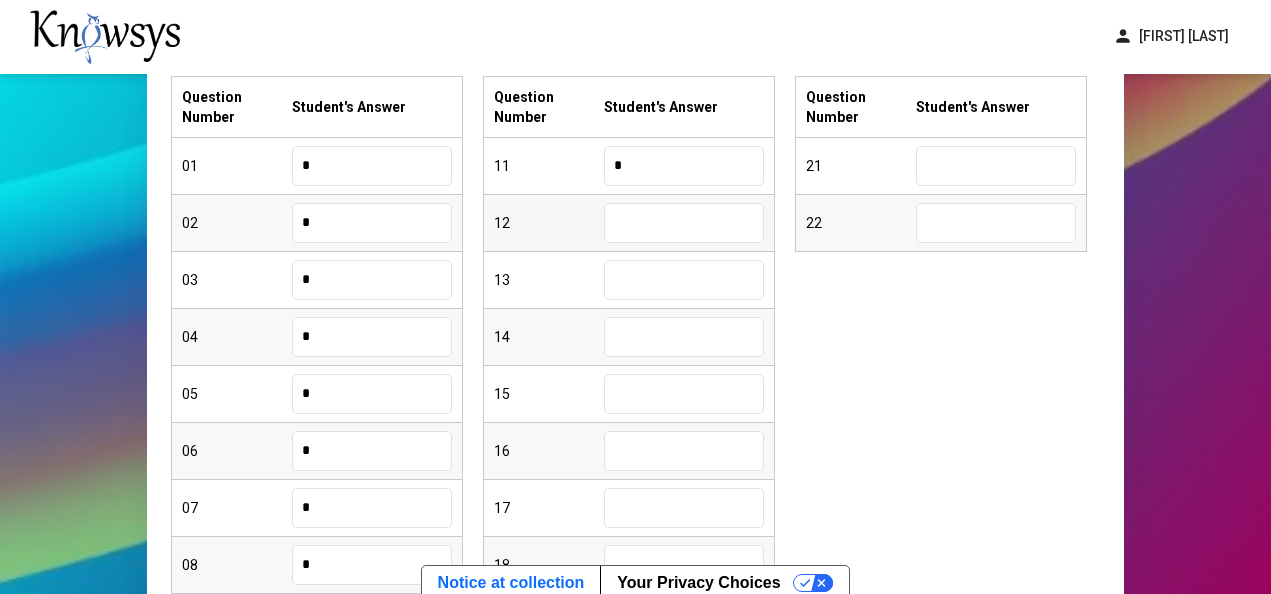 type on "*" 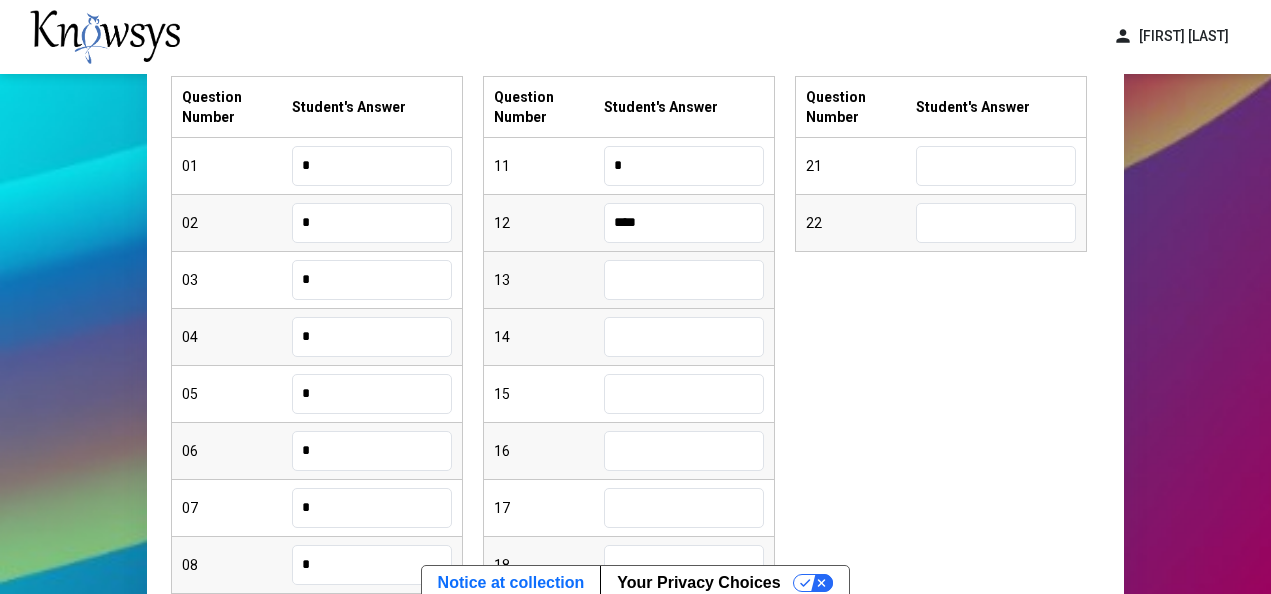 type on "****" 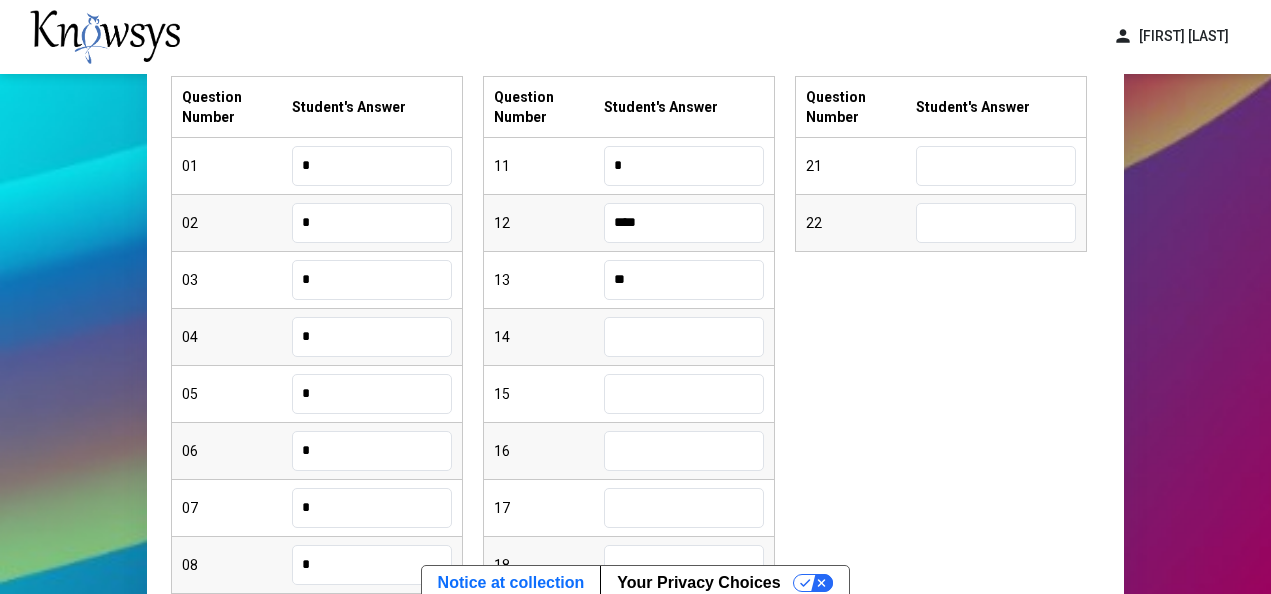 type on "**" 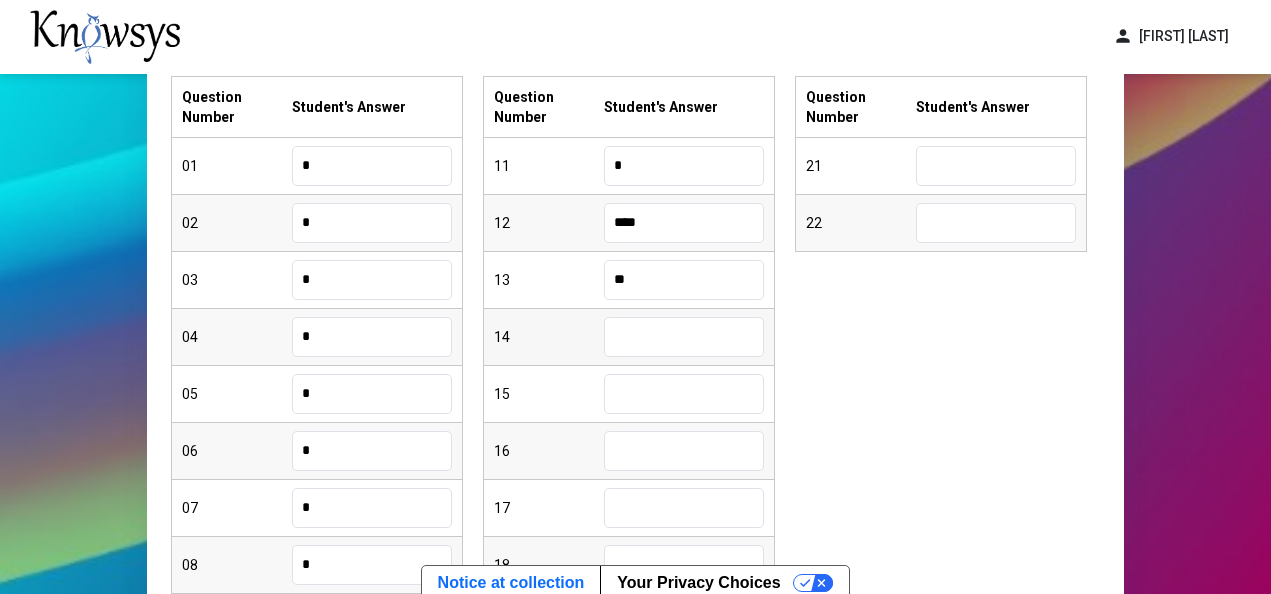 click at bounding box center (684, 337) 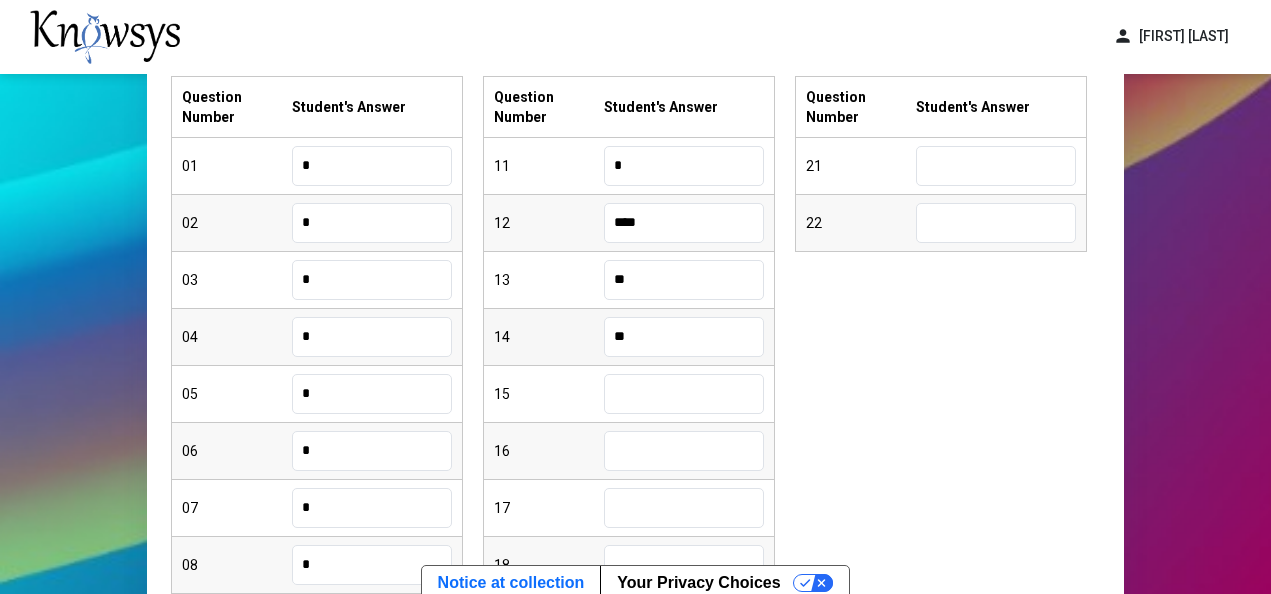 scroll, scrollTop: 405, scrollLeft: 0, axis: vertical 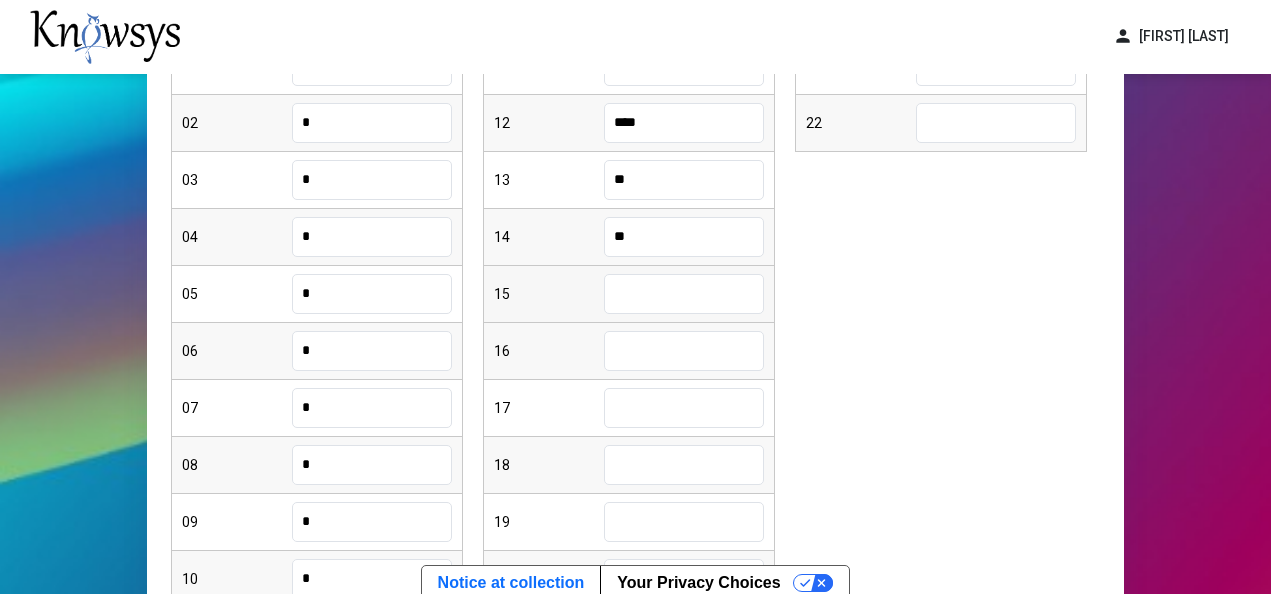 type on "**" 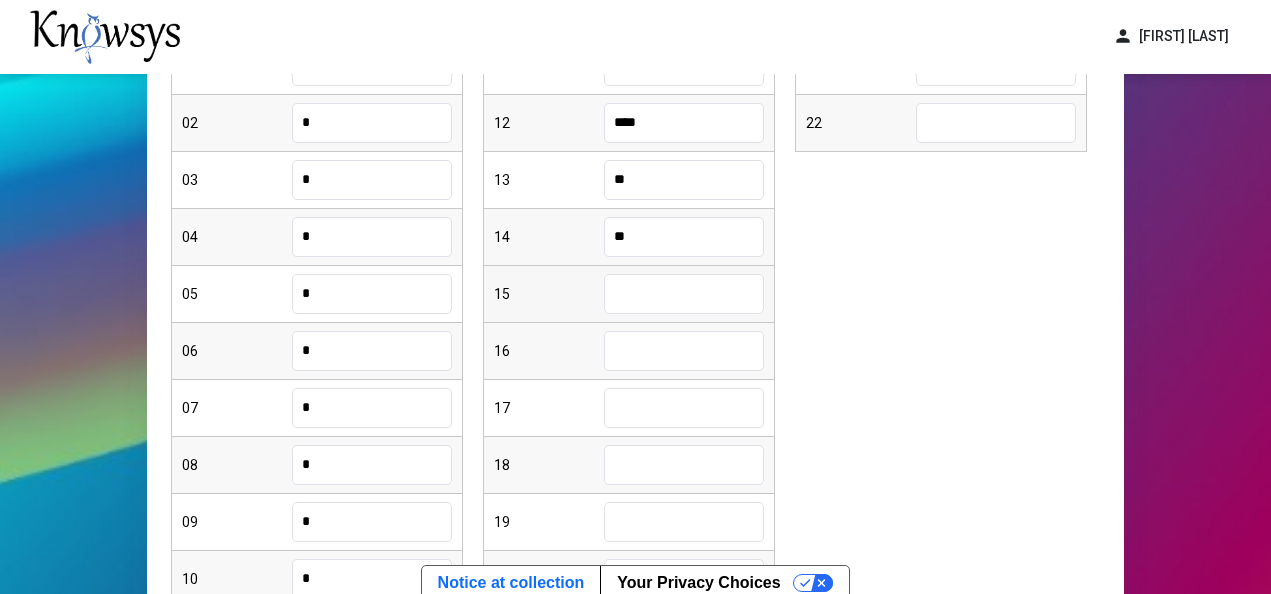 click at bounding box center (684, 294) 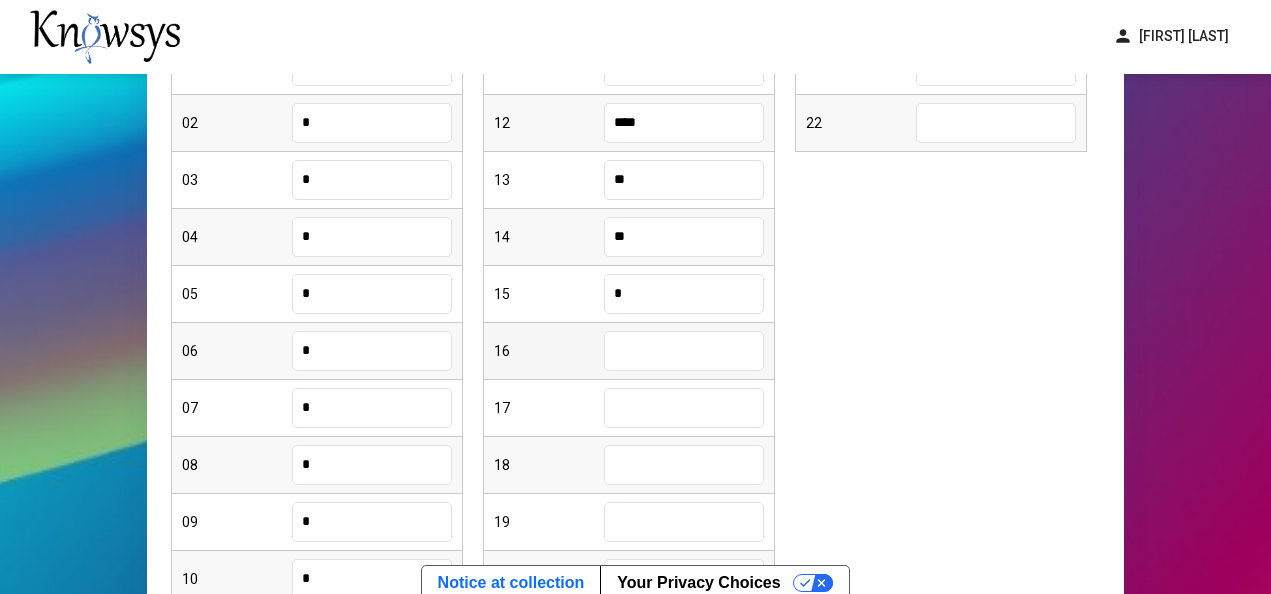 type on "*" 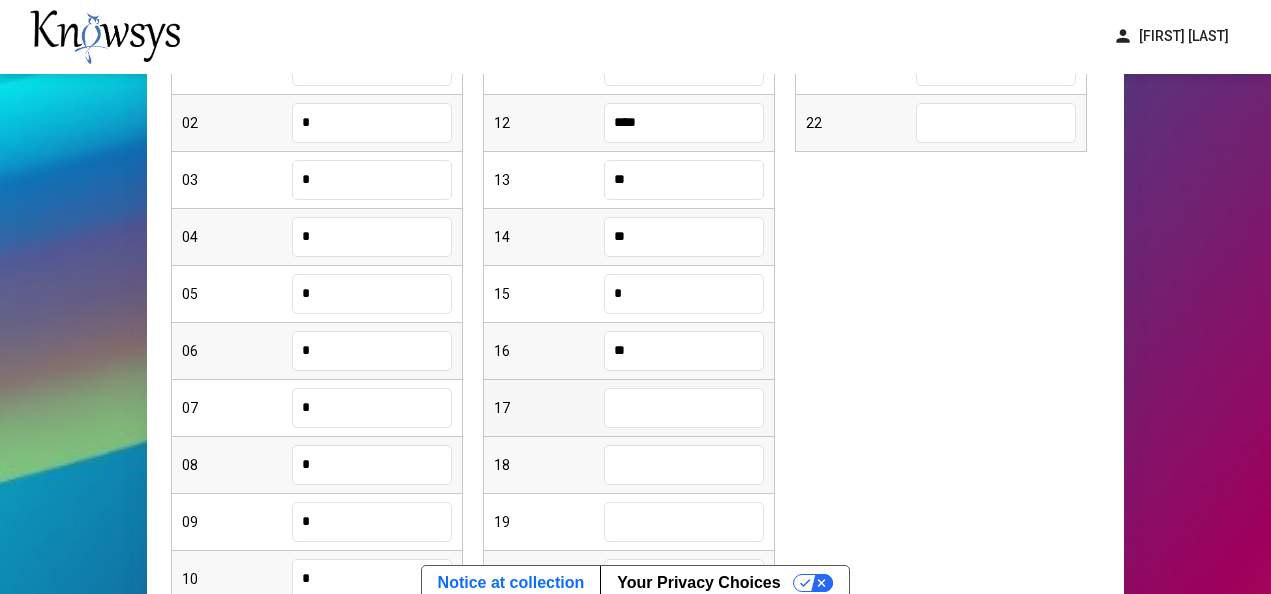 type on "**" 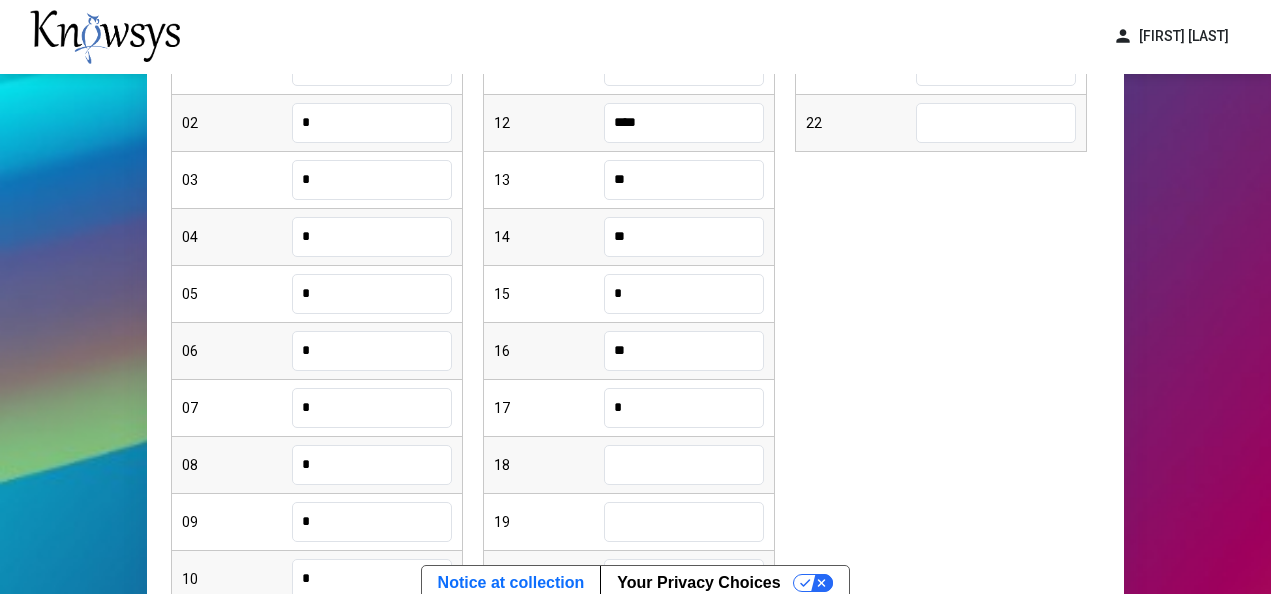 type on "*" 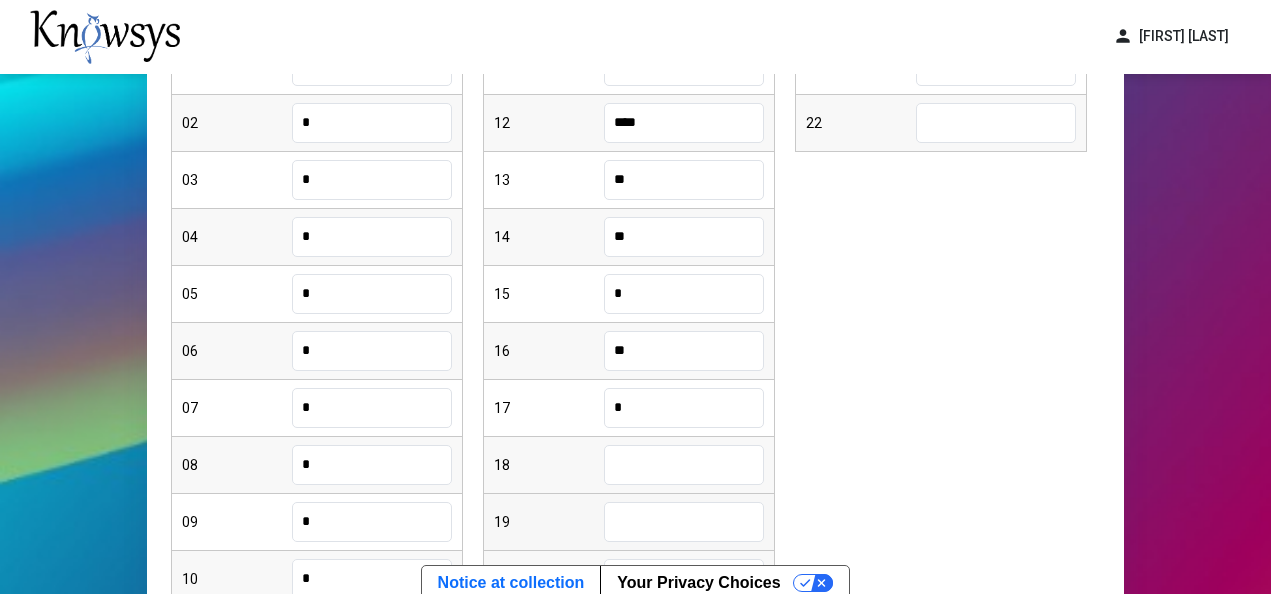 click on "19" at bounding box center (629, 522) 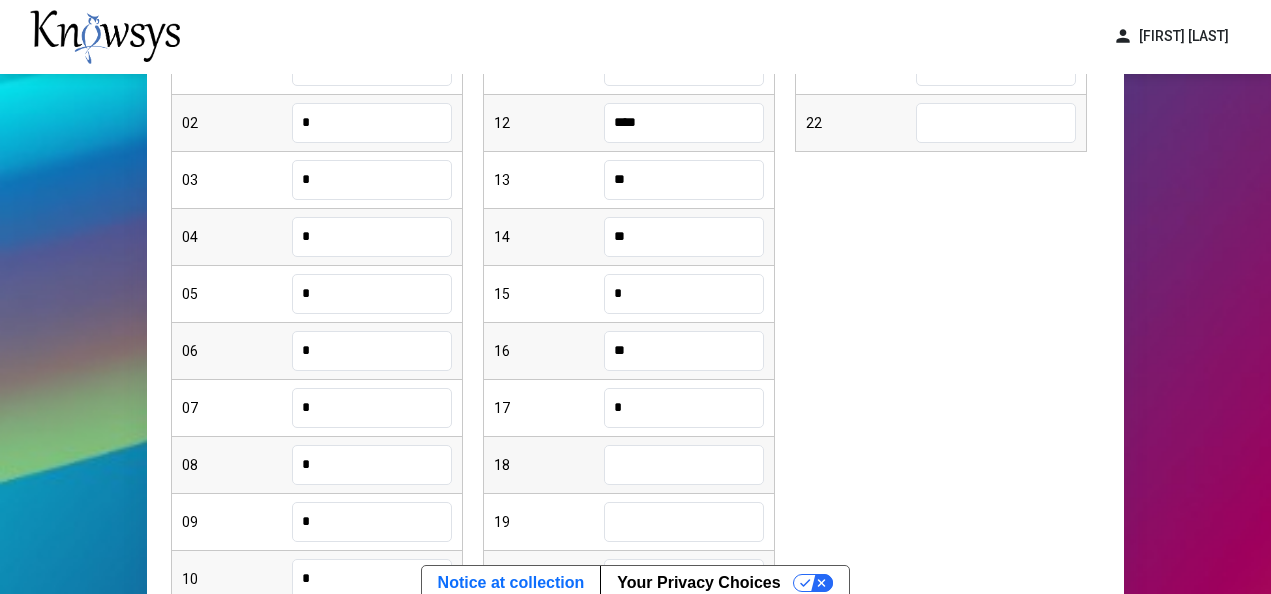 click at bounding box center [684, 465] 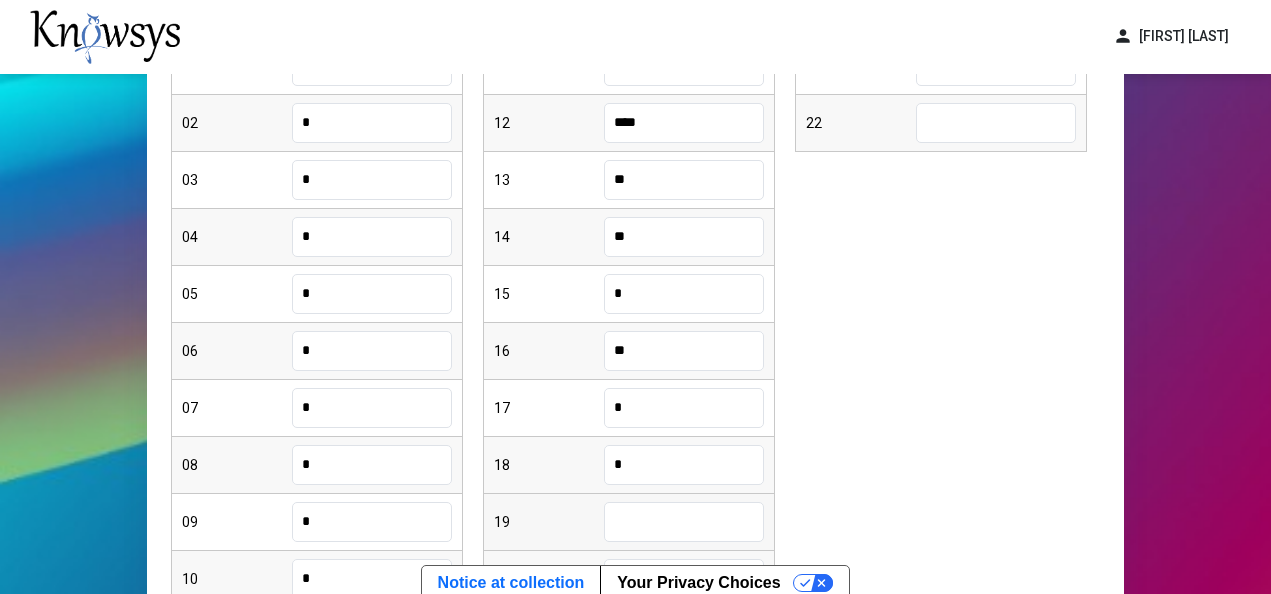 type on "*" 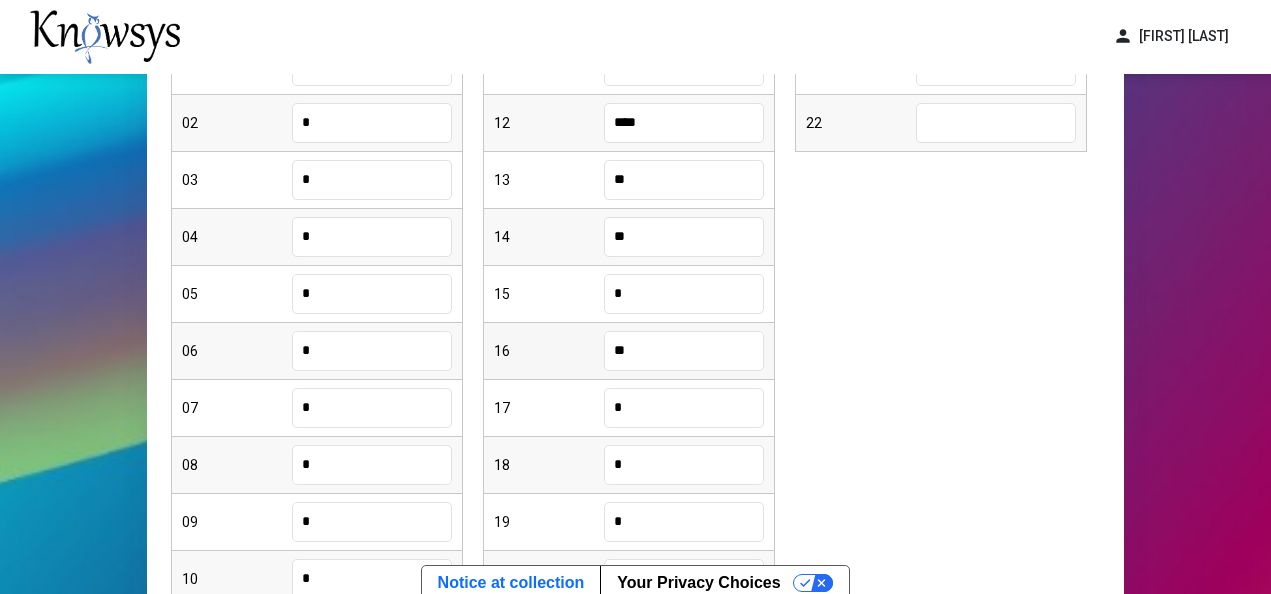 scroll, scrollTop: 505, scrollLeft: 0, axis: vertical 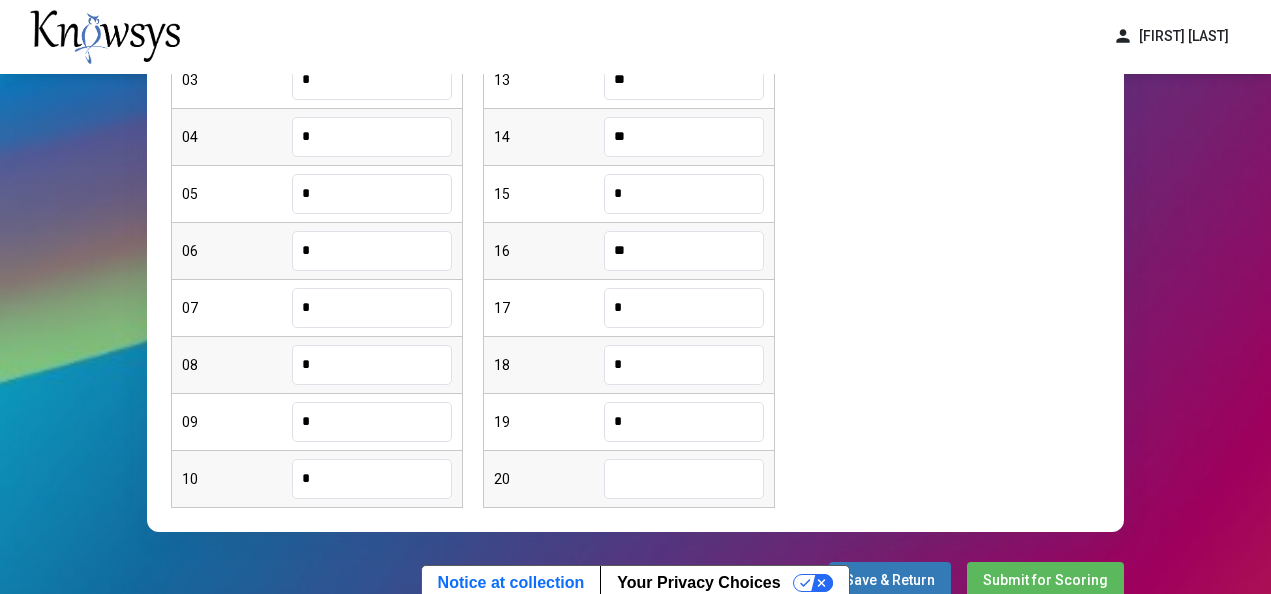 type on "*" 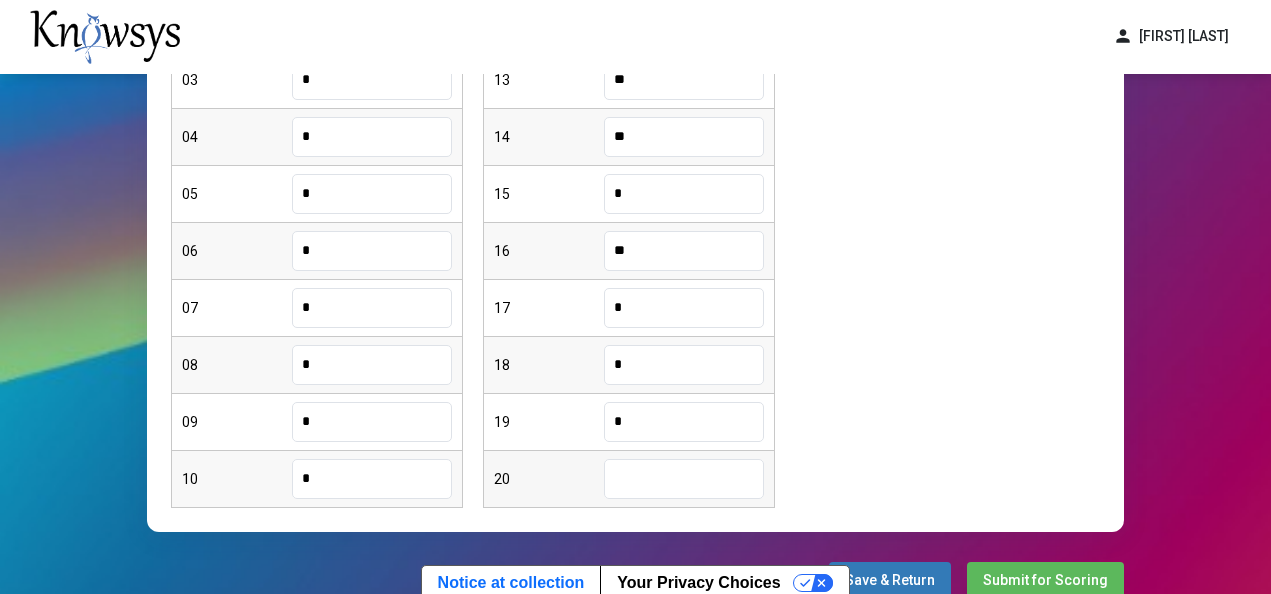 click at bounding box center (684, 479) 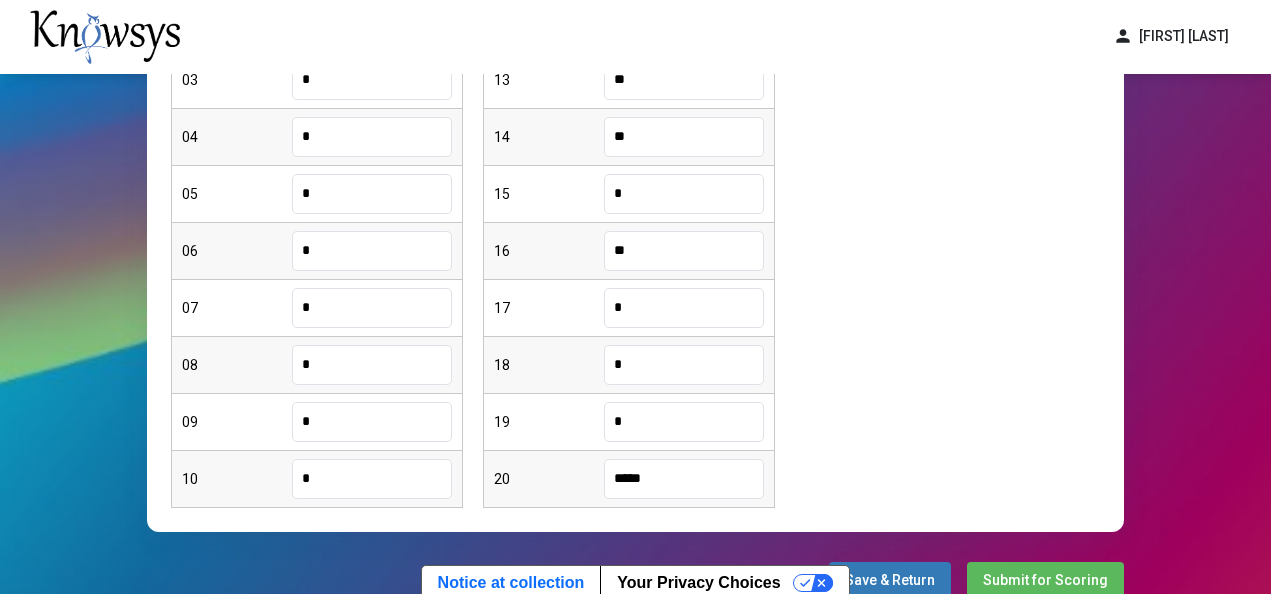 type on "*****" 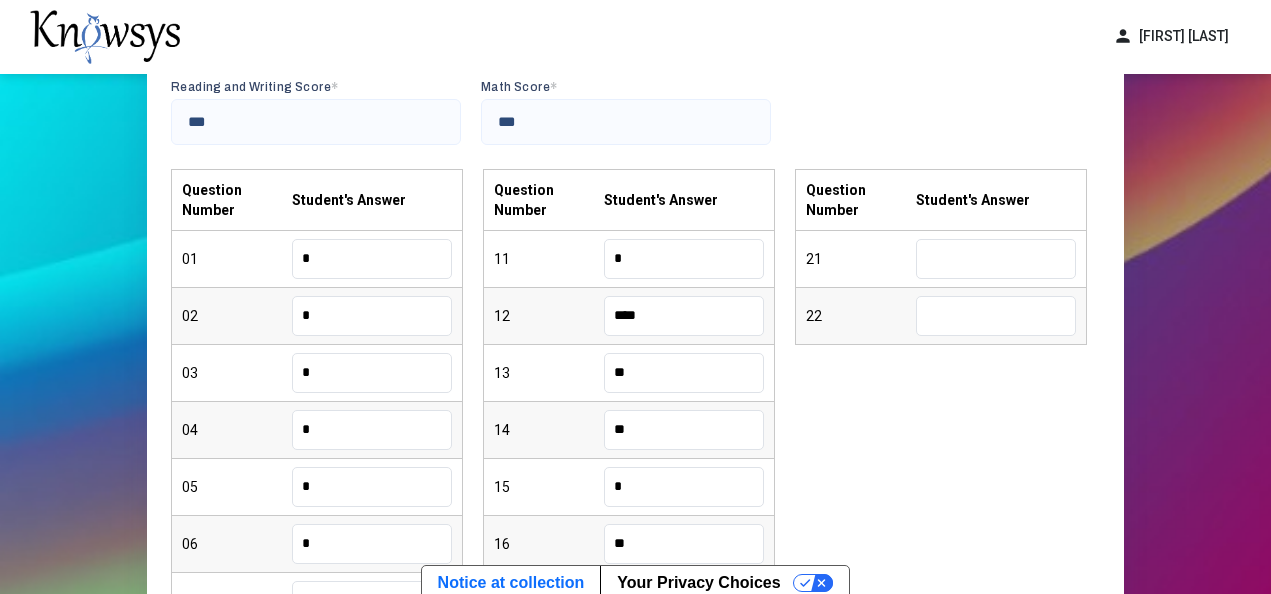scroll, scrollTop: 205, scrollLeft: 0, axis: vertical 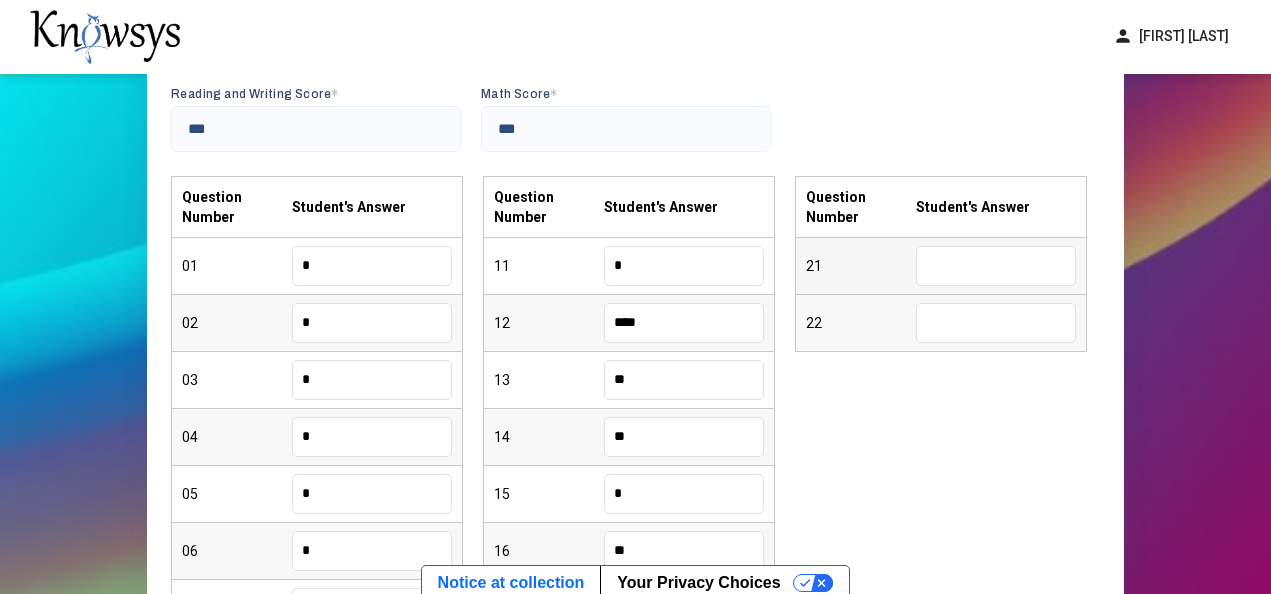 click at bounding box center [996, 266] 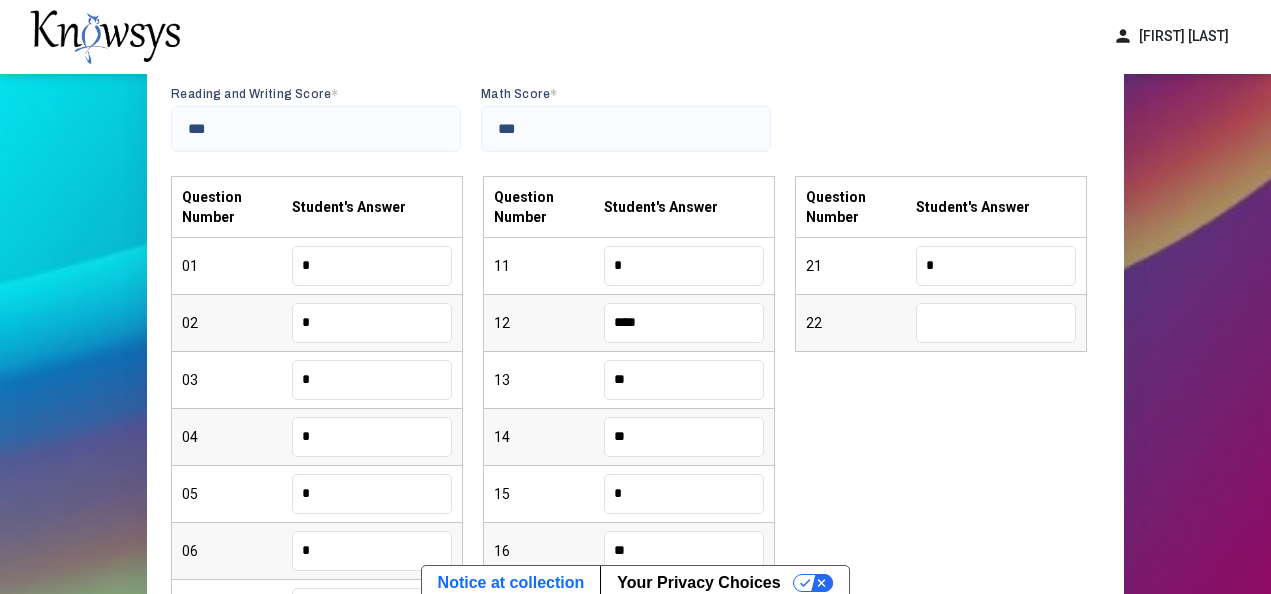 type on "*" 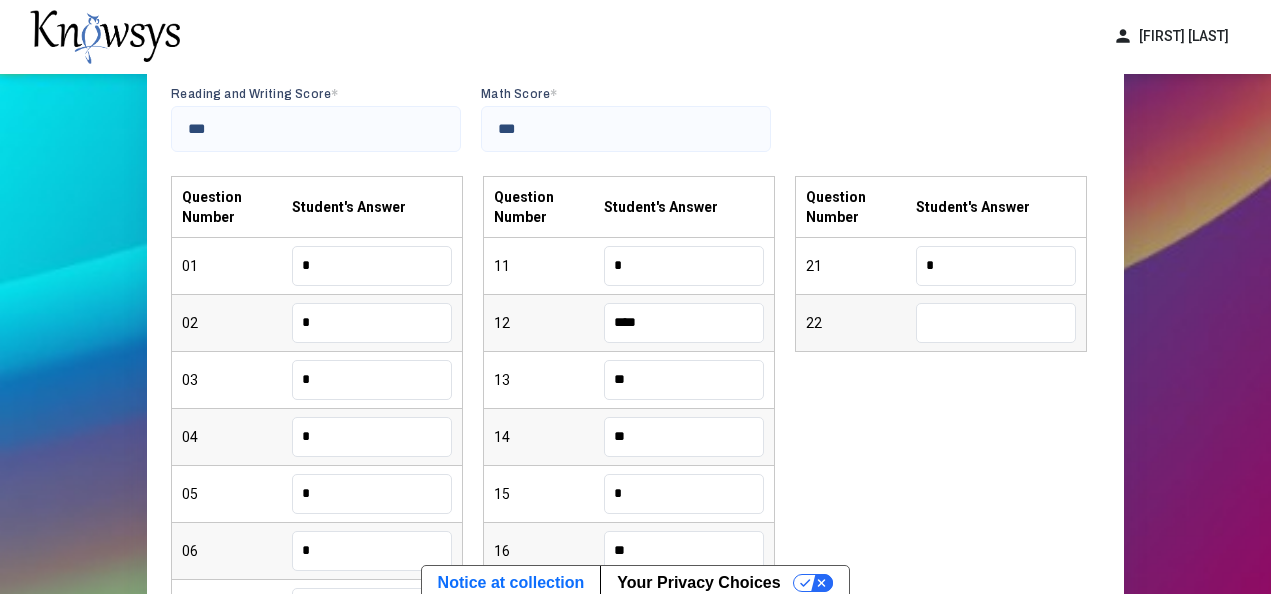 click at bounding box center [996, 323] 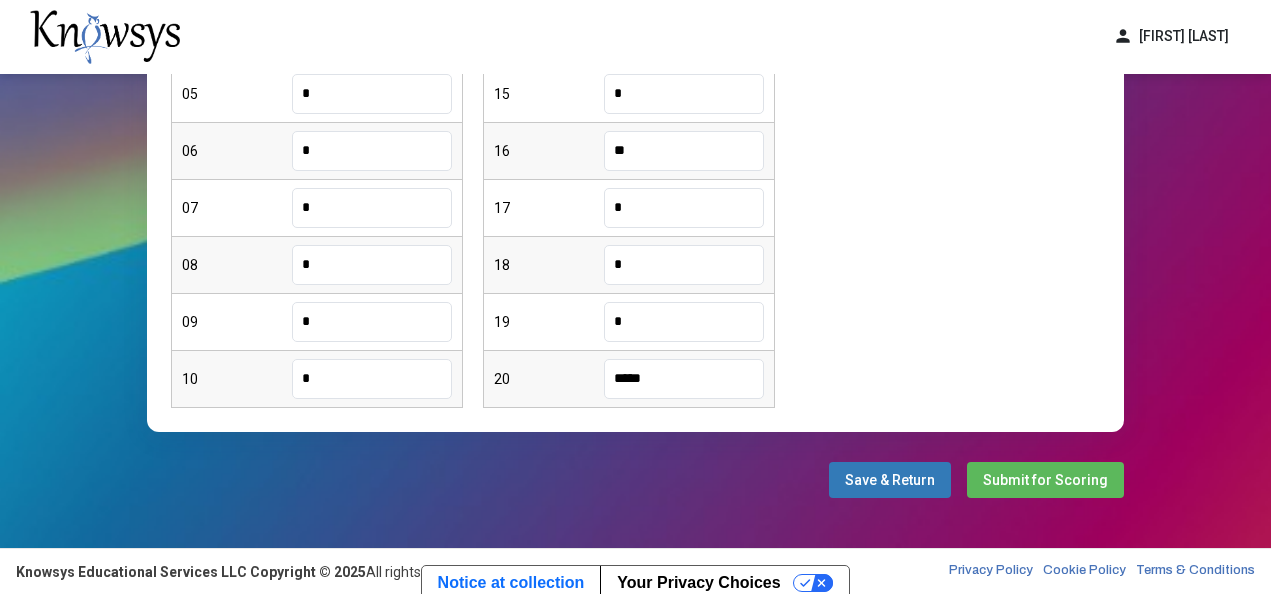 scroll, scrollTop: 605, scrollLeft: 0, axis: vertical 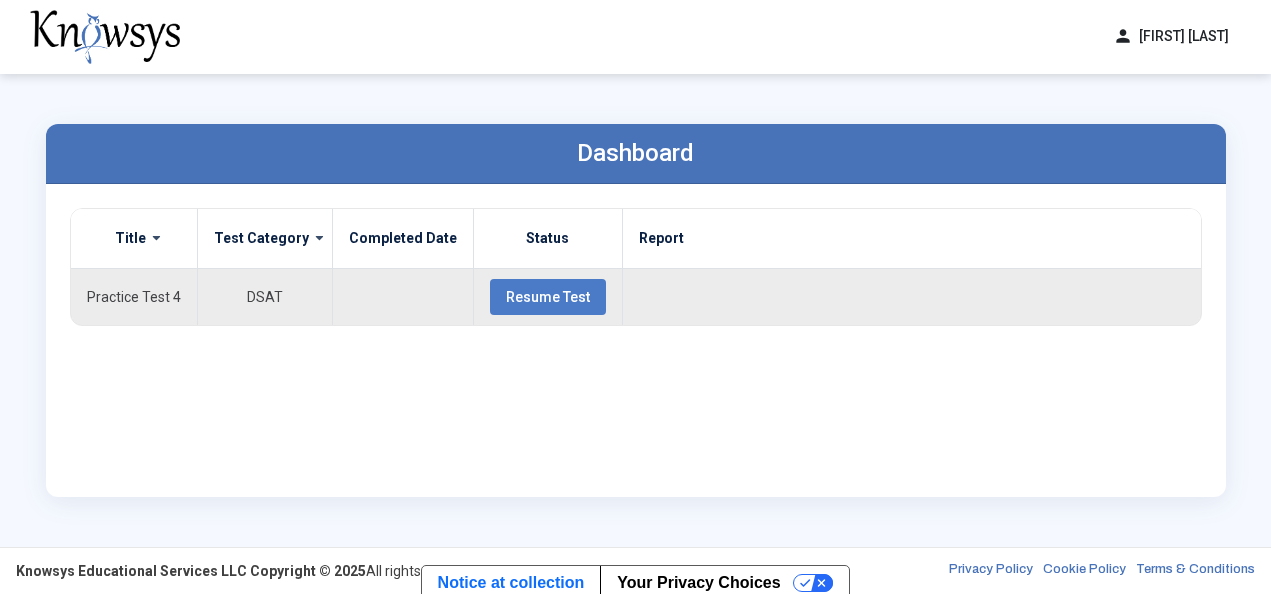 click on "Resume Test" at bounding box center (548, 297) 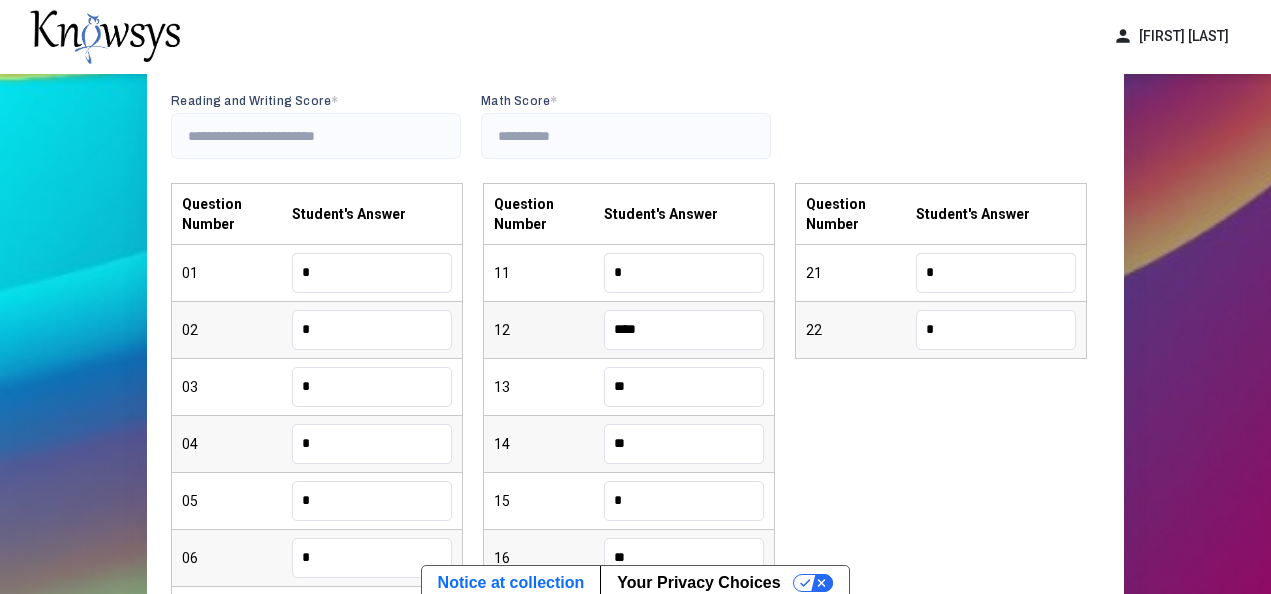 scroll, scrollTop: 200, scrollLeft: 0, axis: vertical 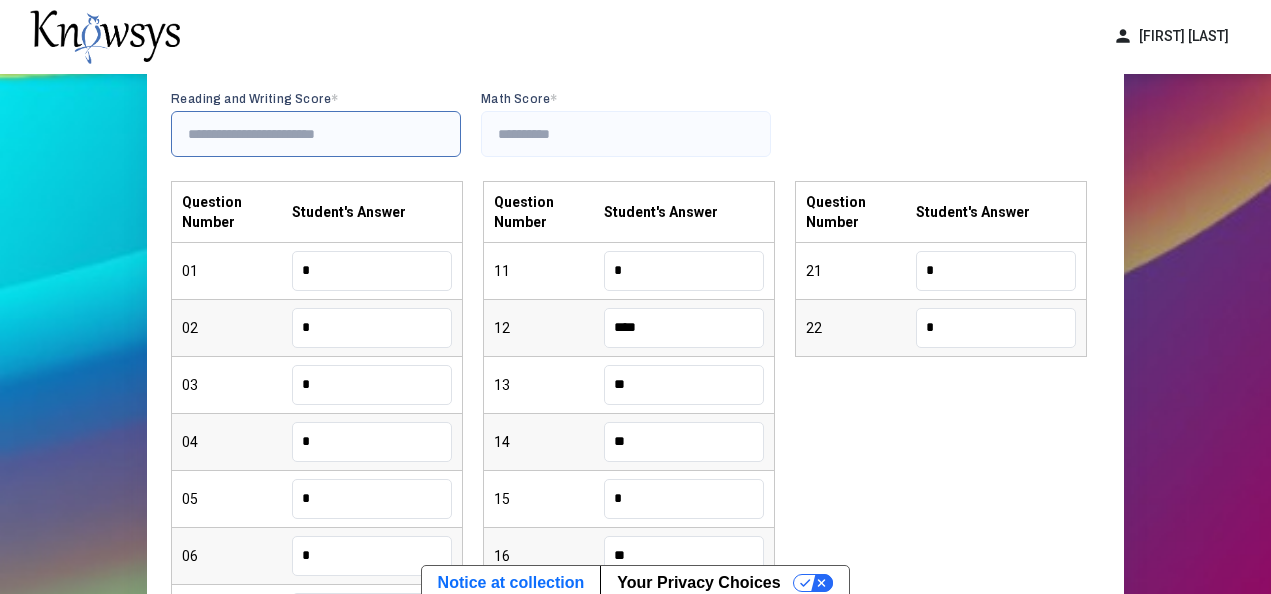 click at bounding box center (316, 134) 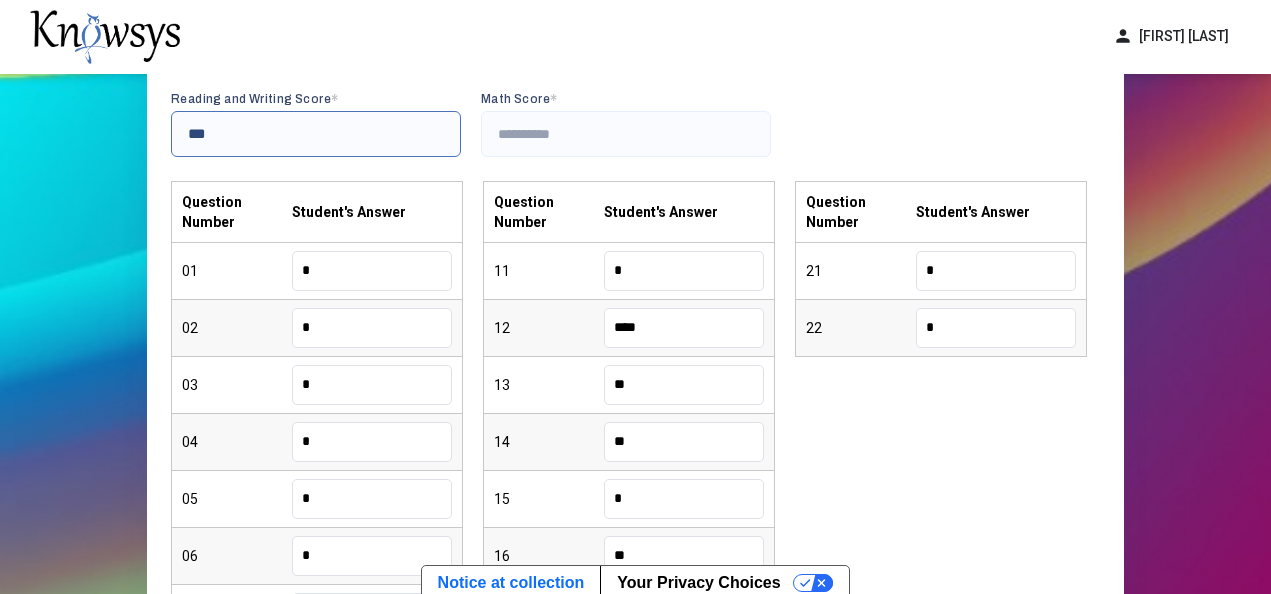 type on "***" 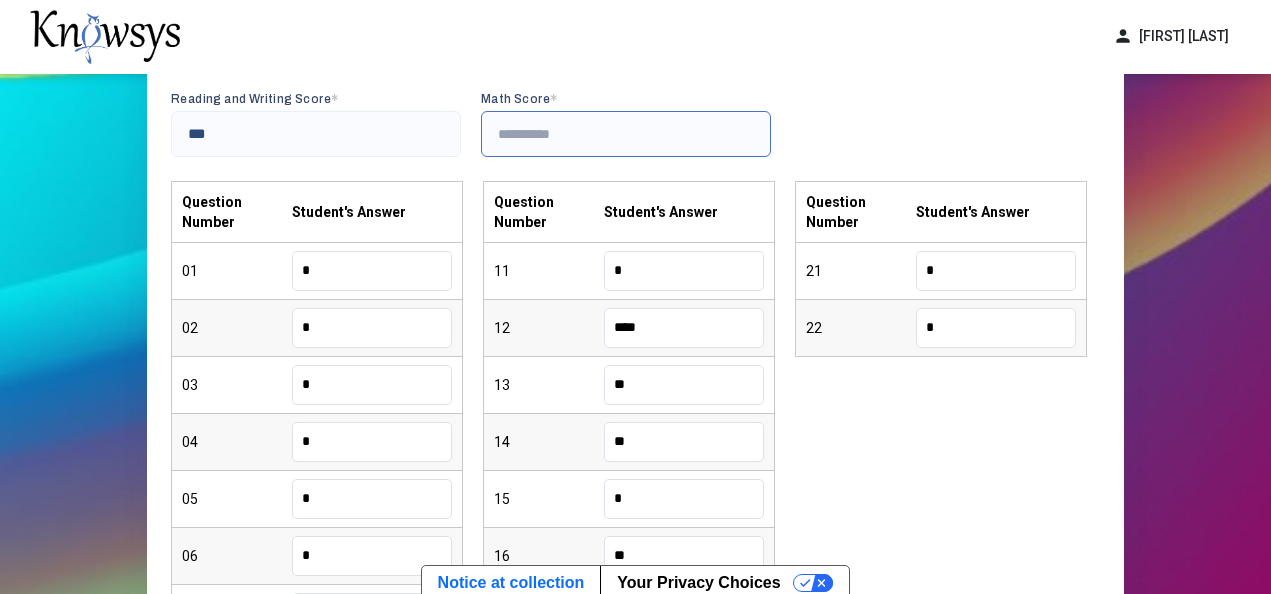 click at bounding box center [626, 134] 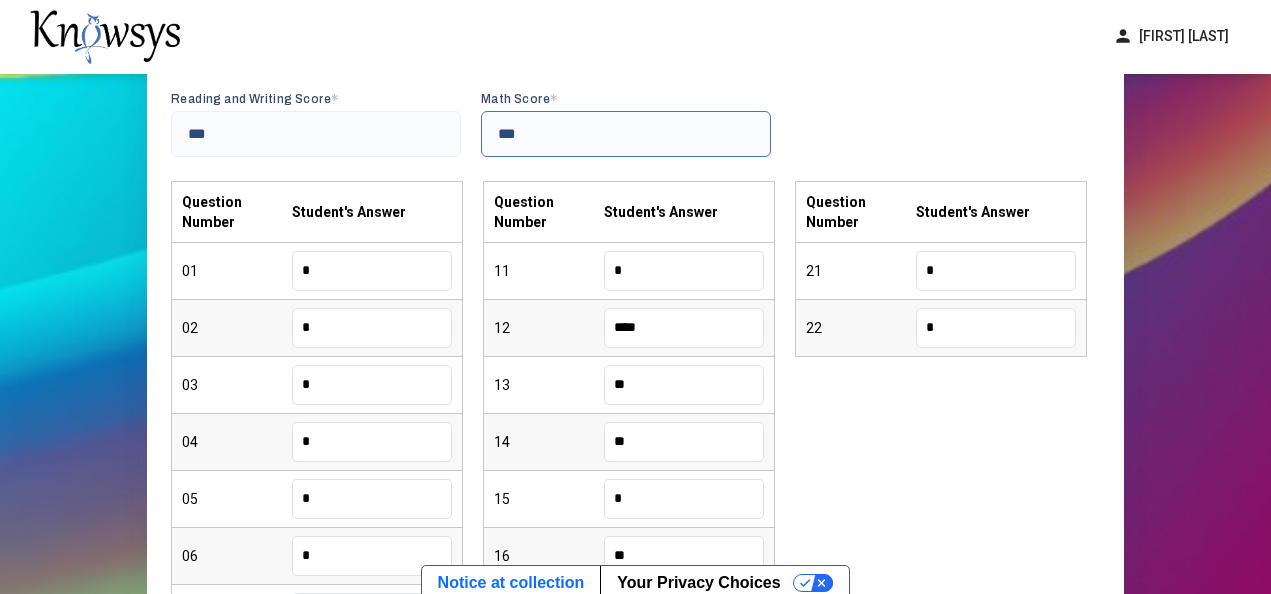 type on "***" 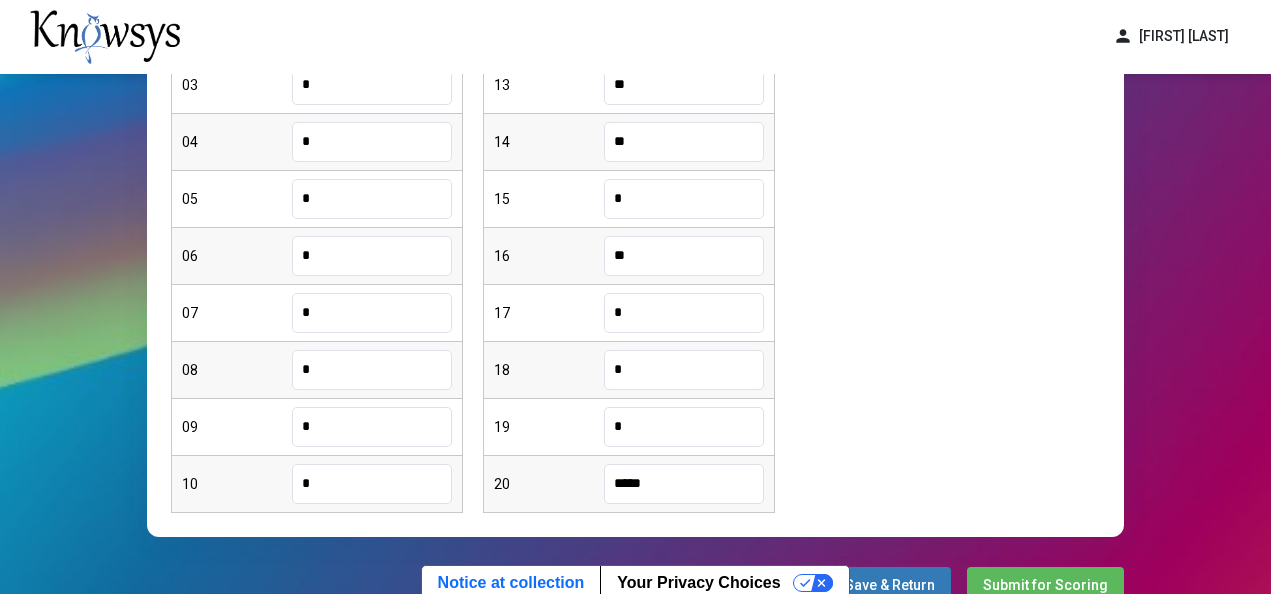 scroll, scrollTop: 600, scrollLeft: 0, axis: vertical 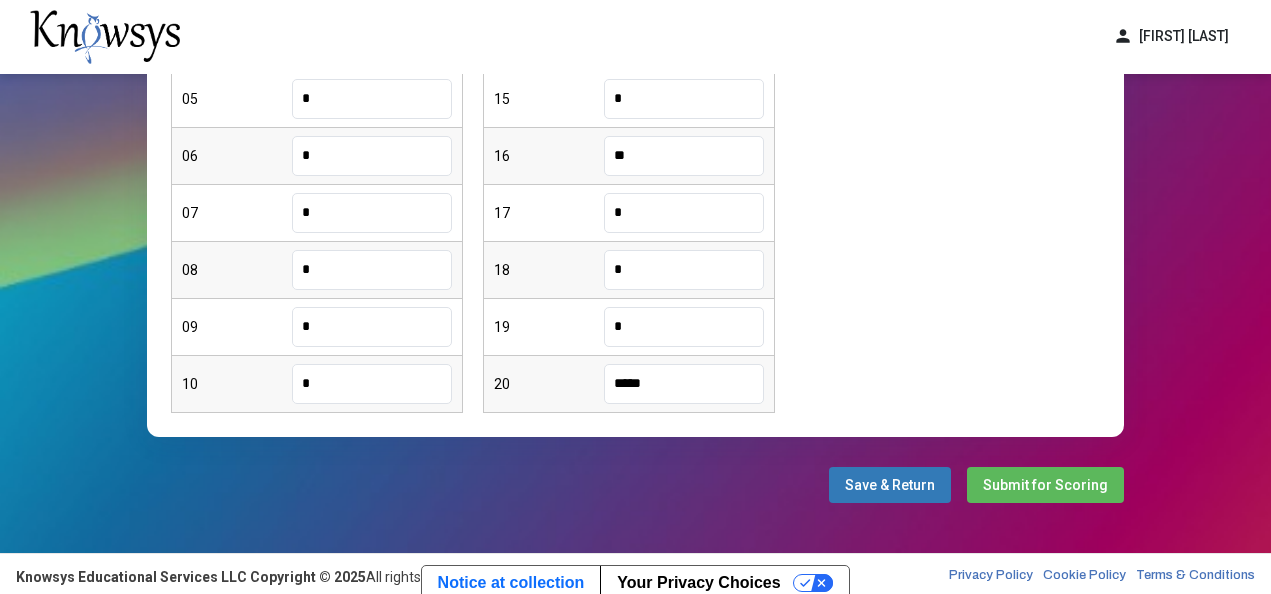 click on "Submit for Scoring" at bounding box center (1045, 485) 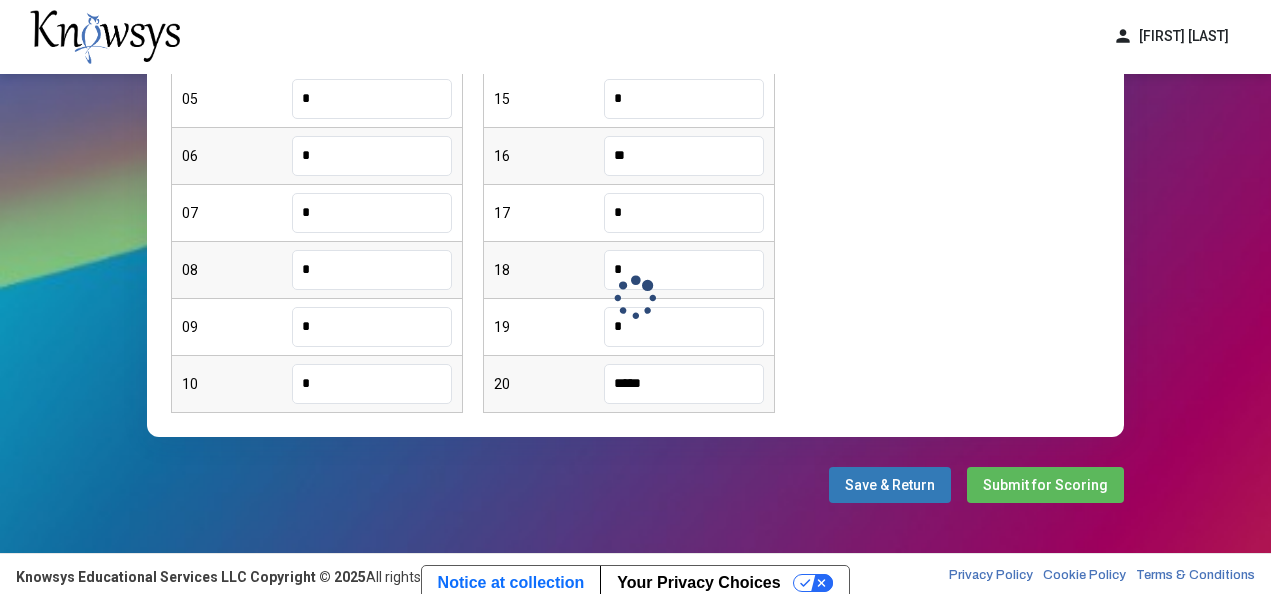 scroll, scrollTop: 0, scrollLeft: 0, axis: both 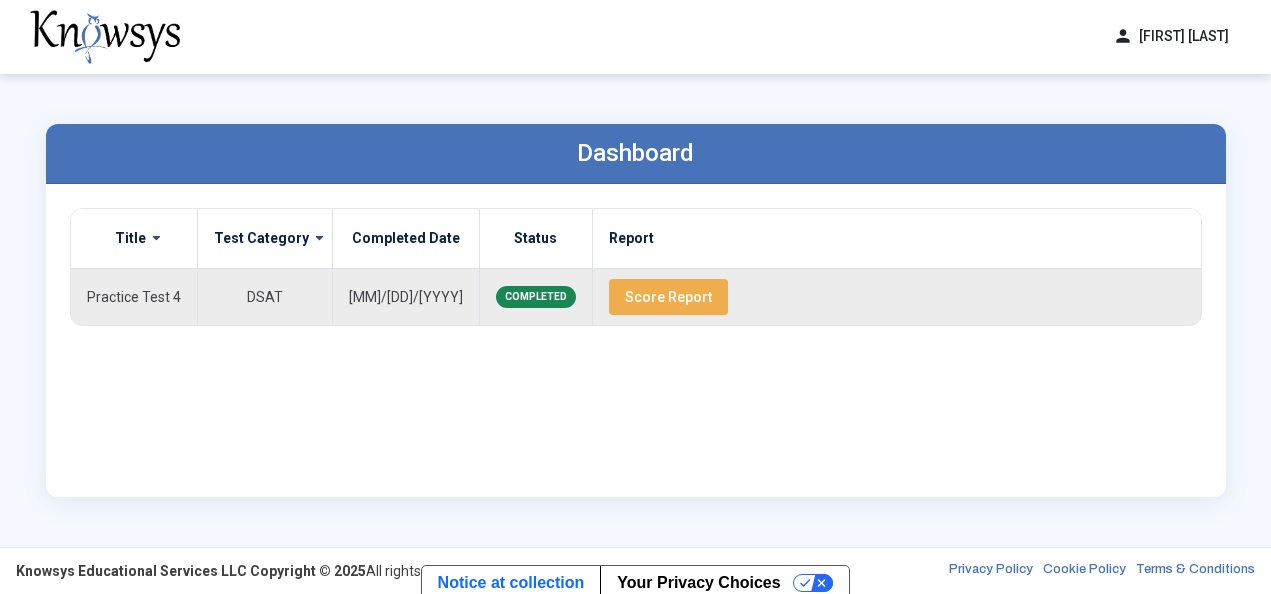 click on "Score Report" at bounding box center (668, 297) 